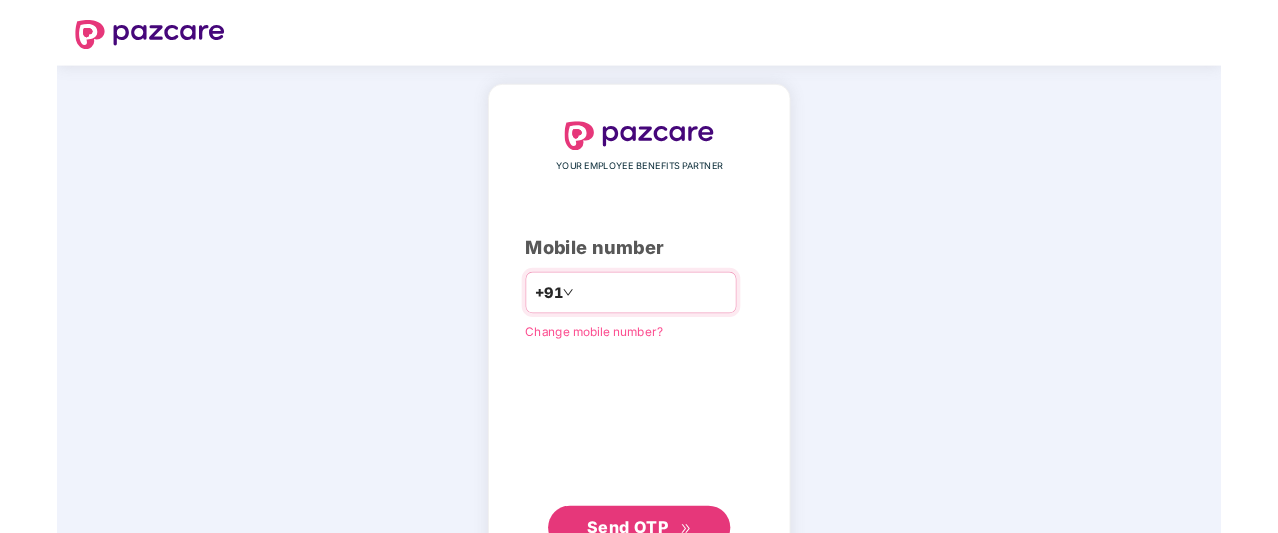 scroll, scrollTop: 0, scrollLeft: 0, axis: both 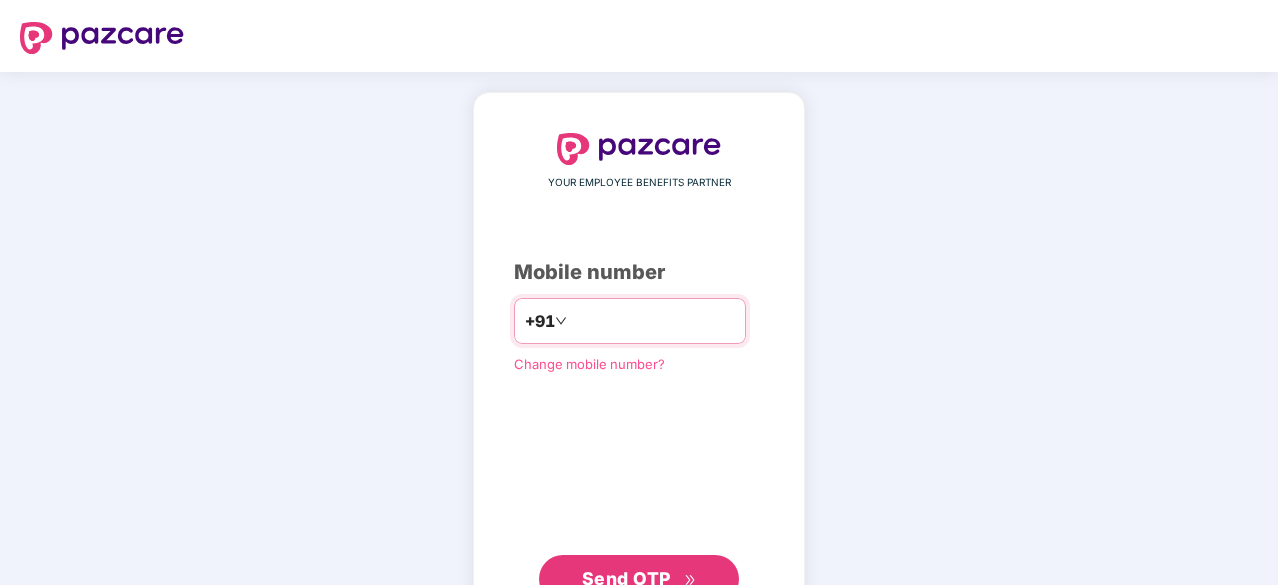 type on "**********" 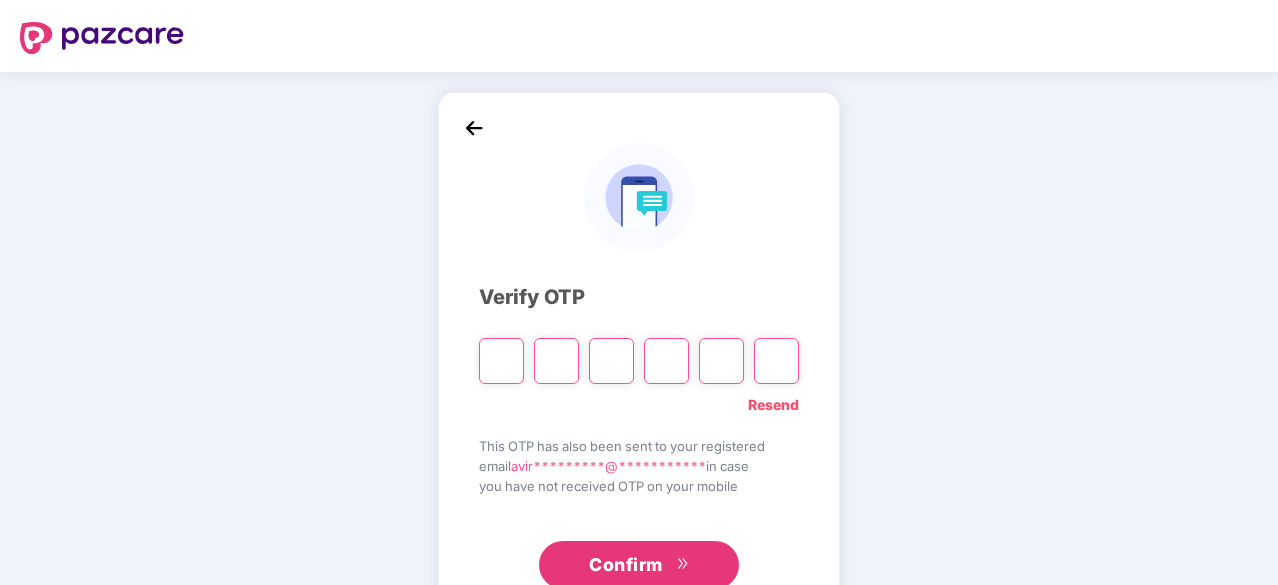 type on "*" 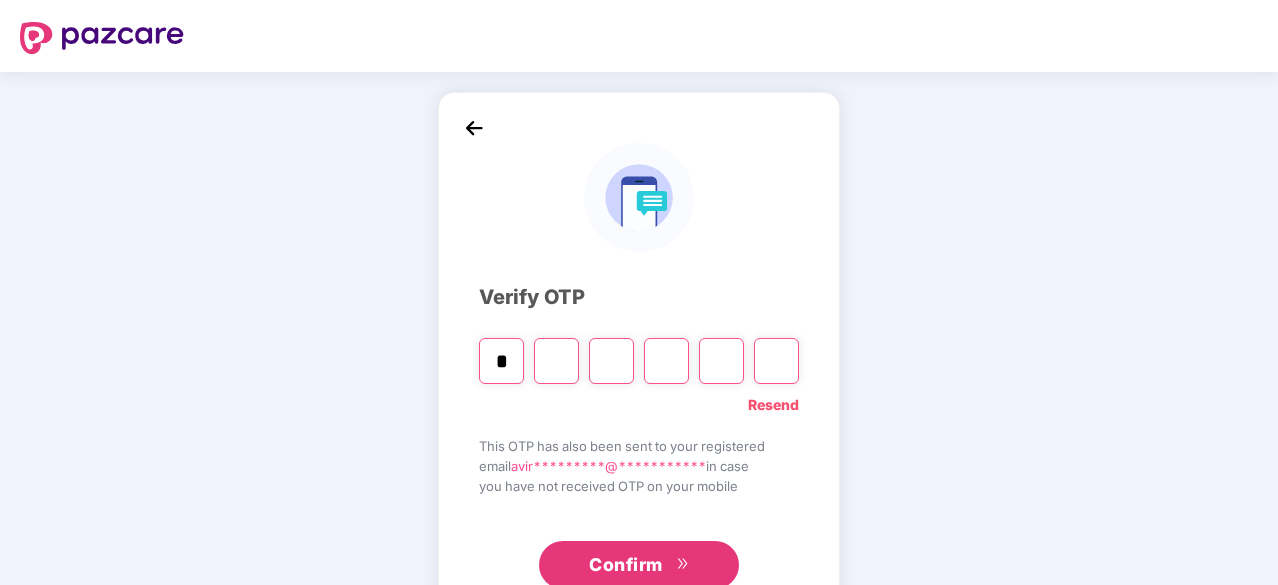 type on "*" 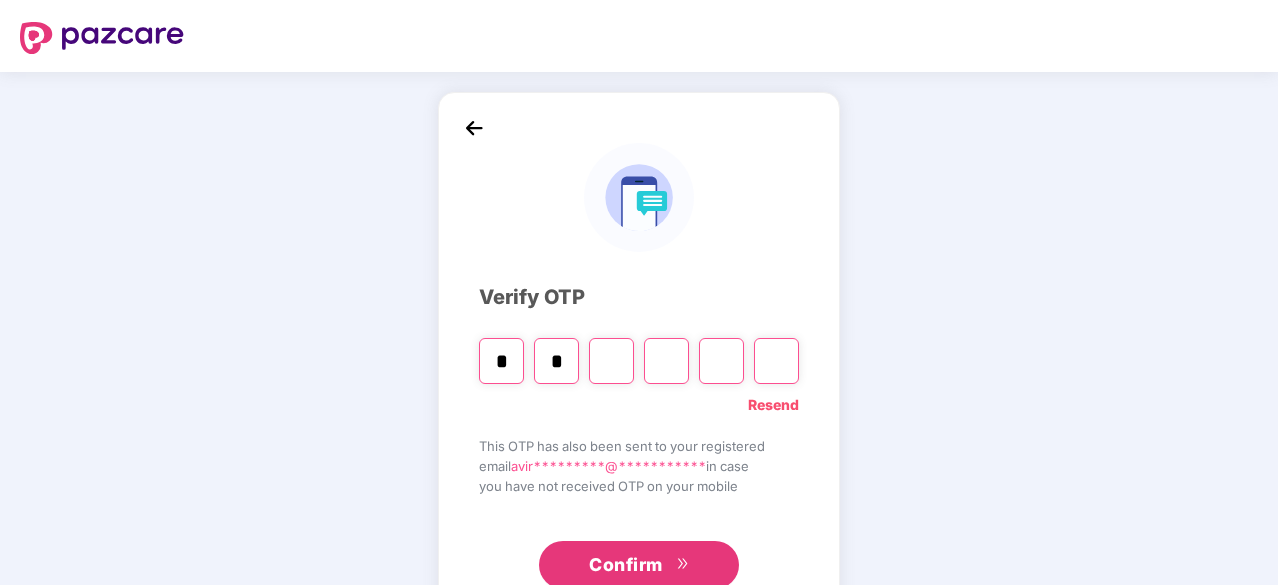 type on "*" 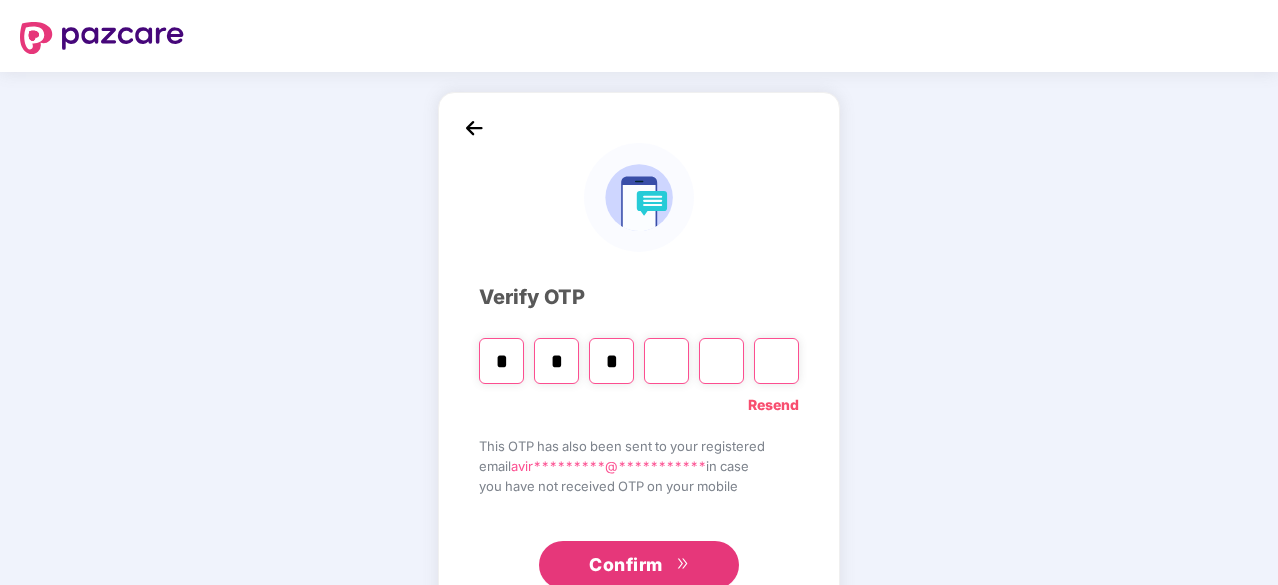 type on "*" 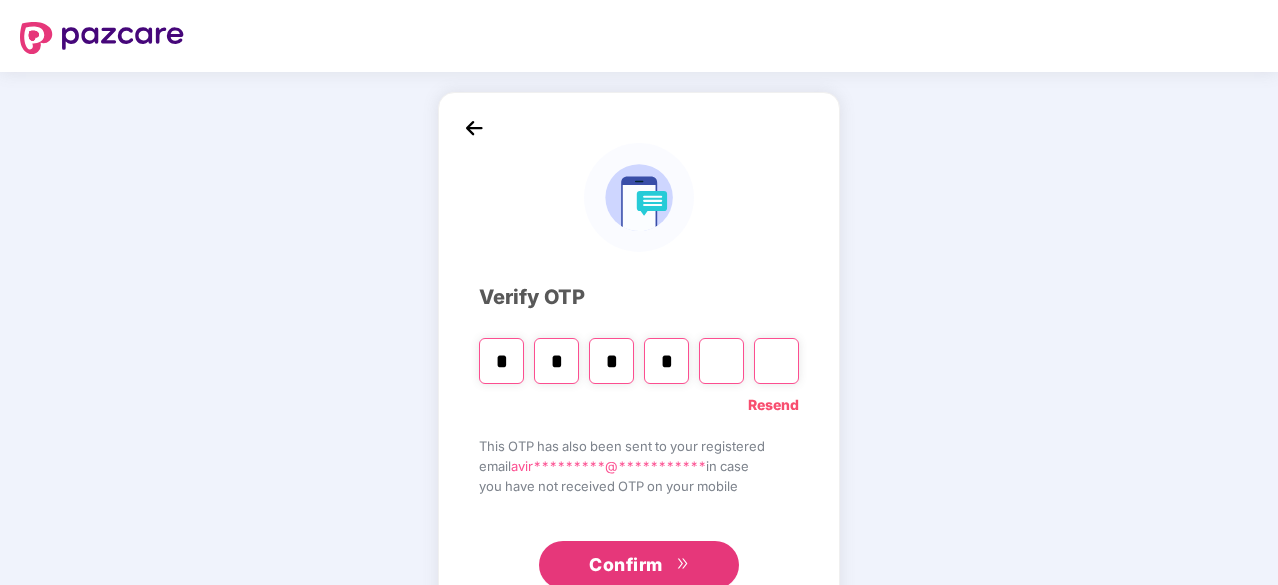 type on "*" 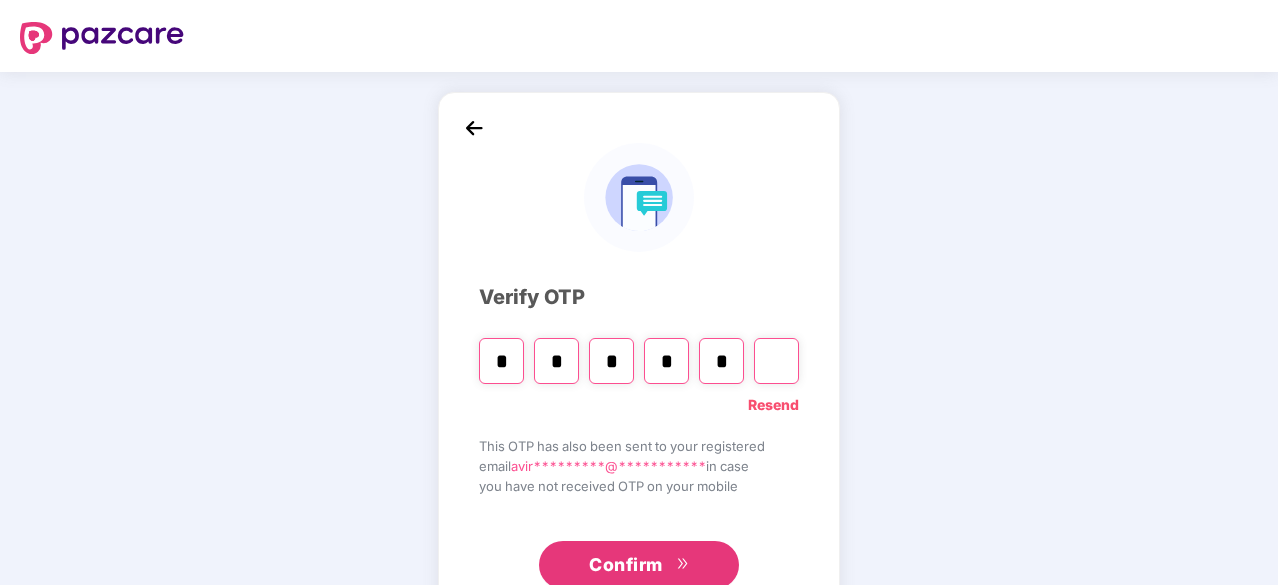 type on "*" 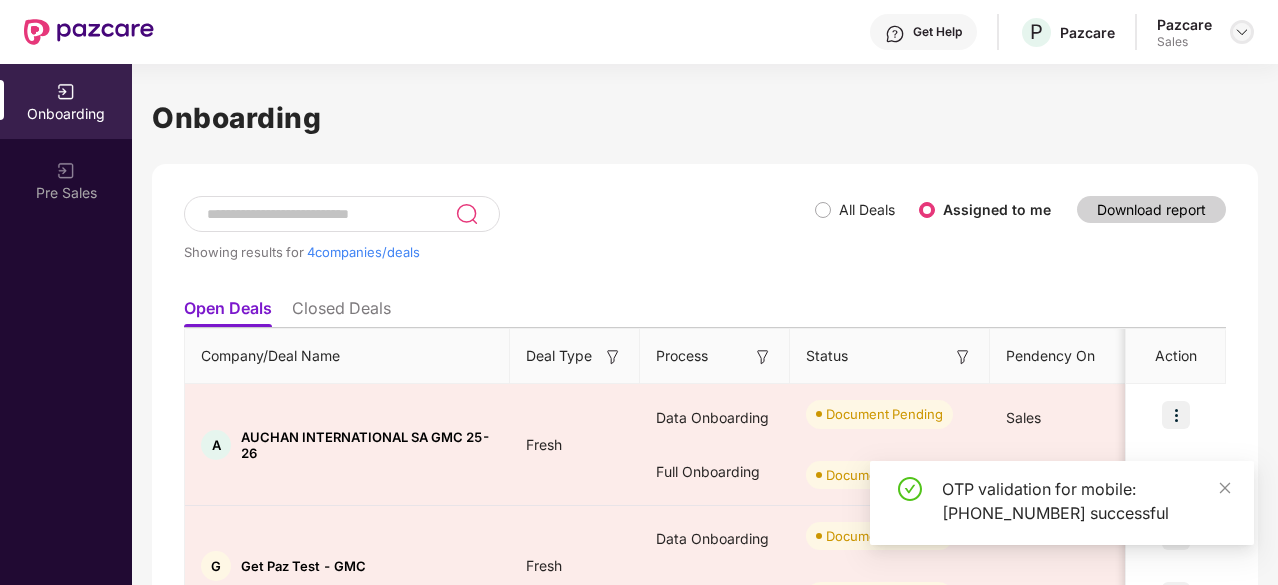 click at bounding box center [1242, 32] 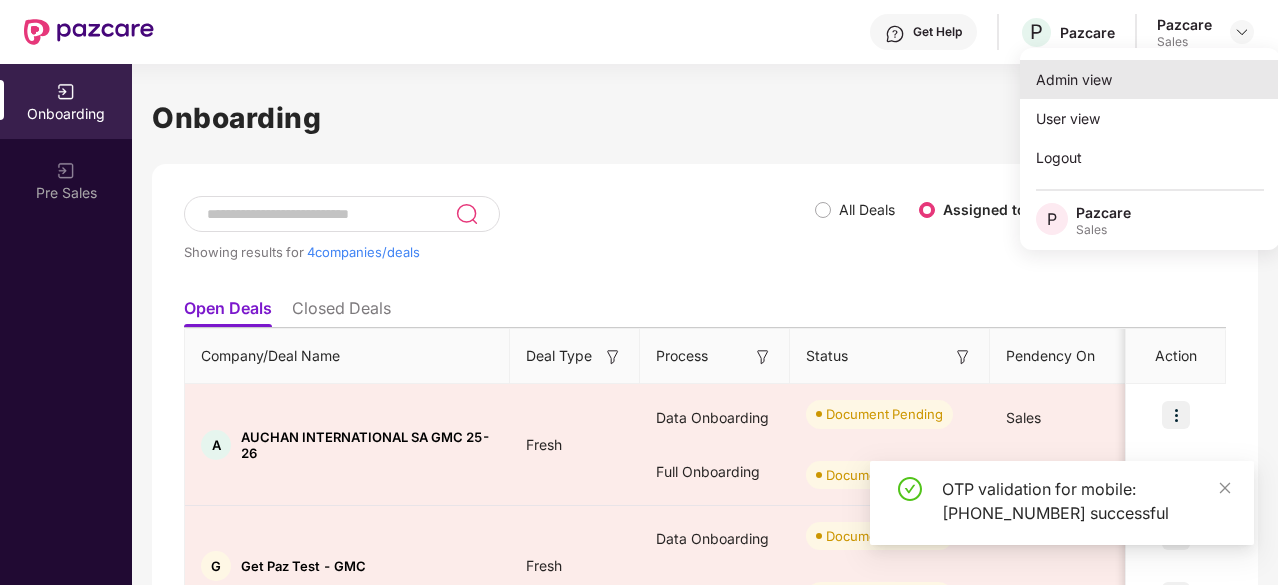 click on "Admin view" at bounding box center [1150, 79] 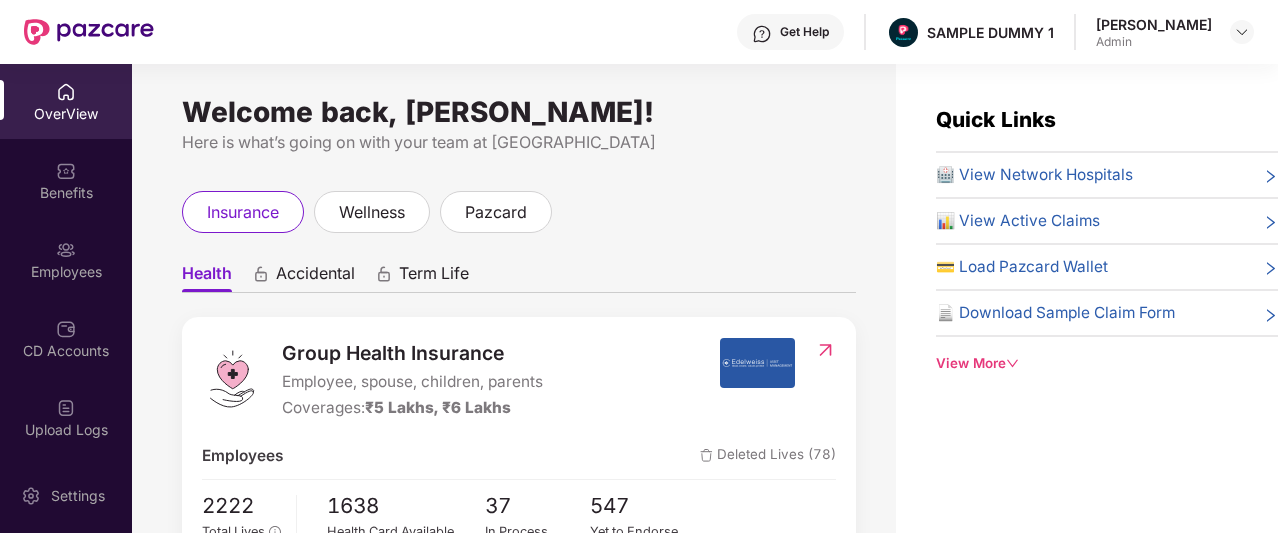 scroll, scrollTop: 87, scrollLeft: 0, axis: vertical 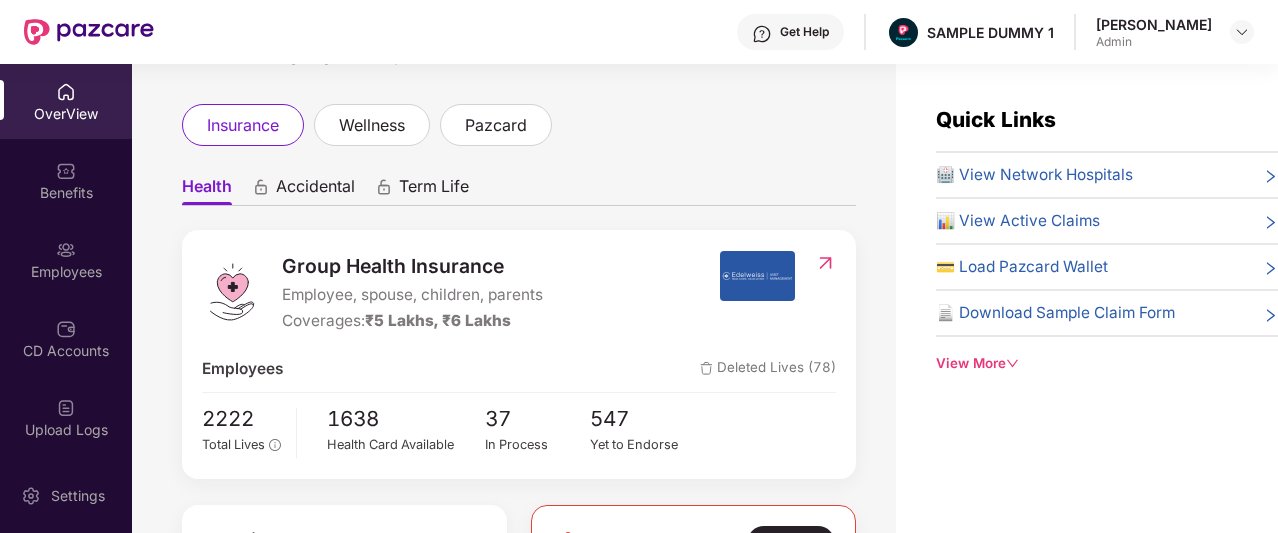 click on "Group Health Insurance" at bounding box center (412, 266) 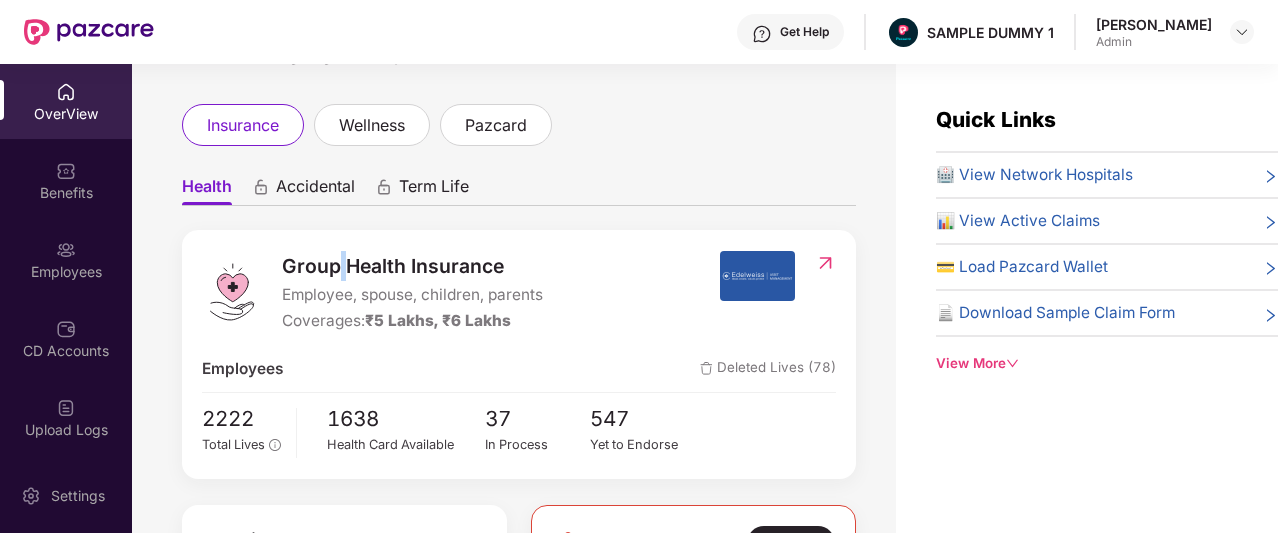 click on "Group Health Insurance" at bounding box center (412, 266) 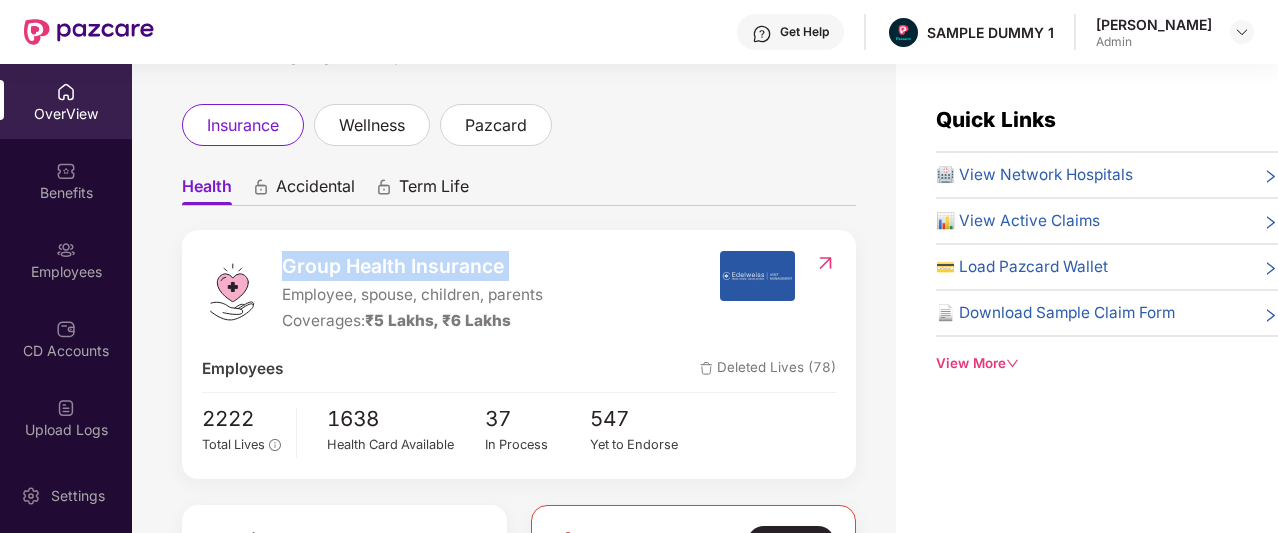 click on "Group Health Insurance" at bounding box center [412, 266] 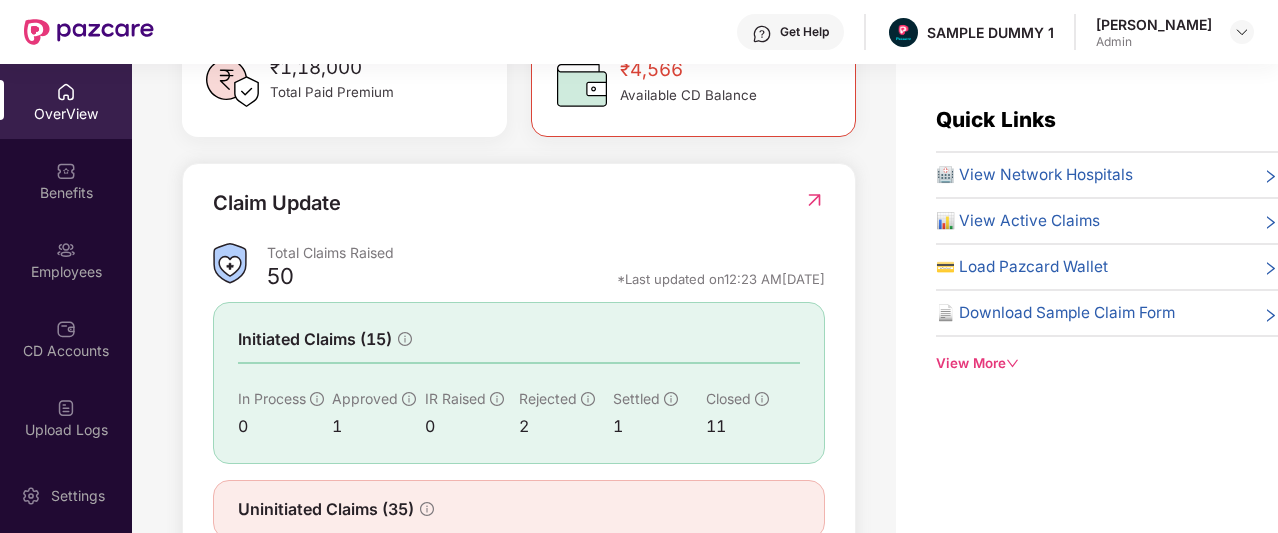 scroll, scrollTop: 707, scrollLeft: 0, axis: vertical 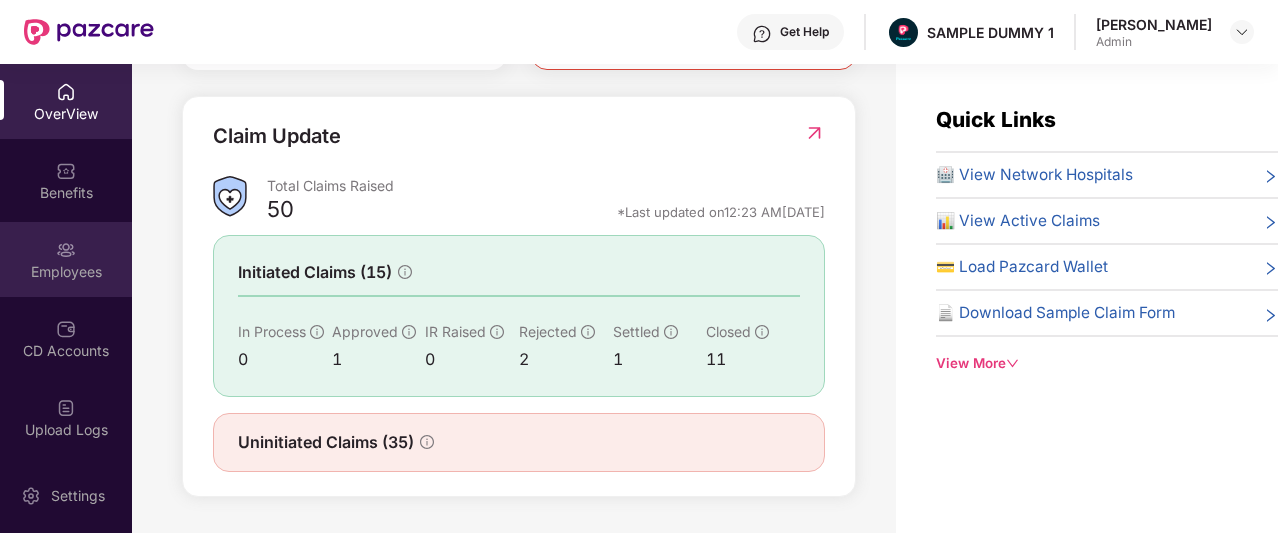click on "Employees" at bounding box center [66, 272] 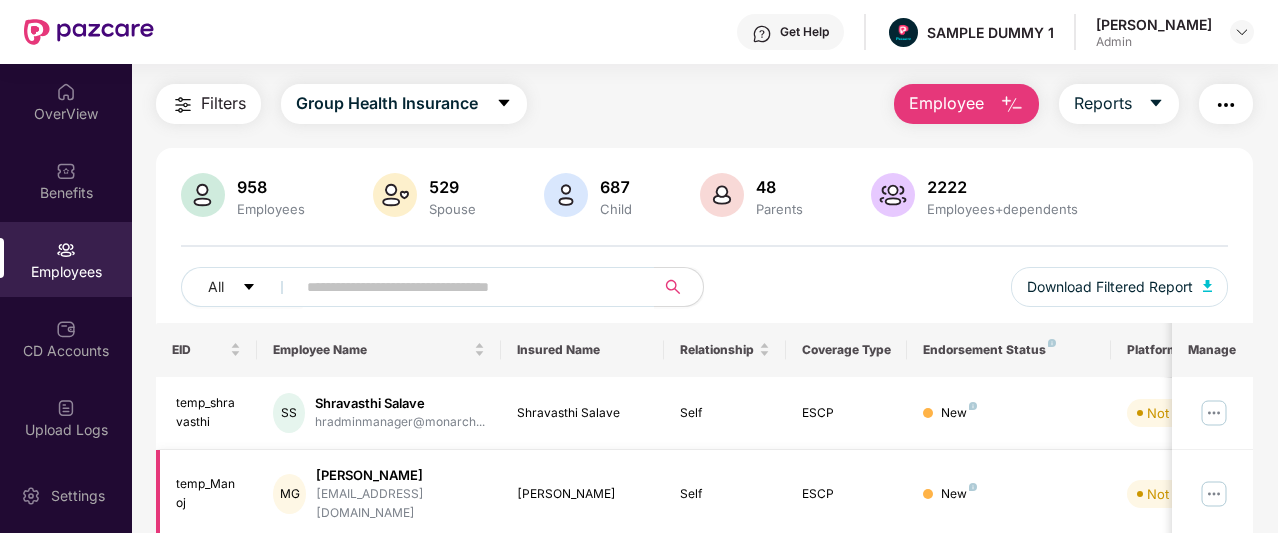 scroll, scrollTop: 0, scrollLeft: 0, axis: both 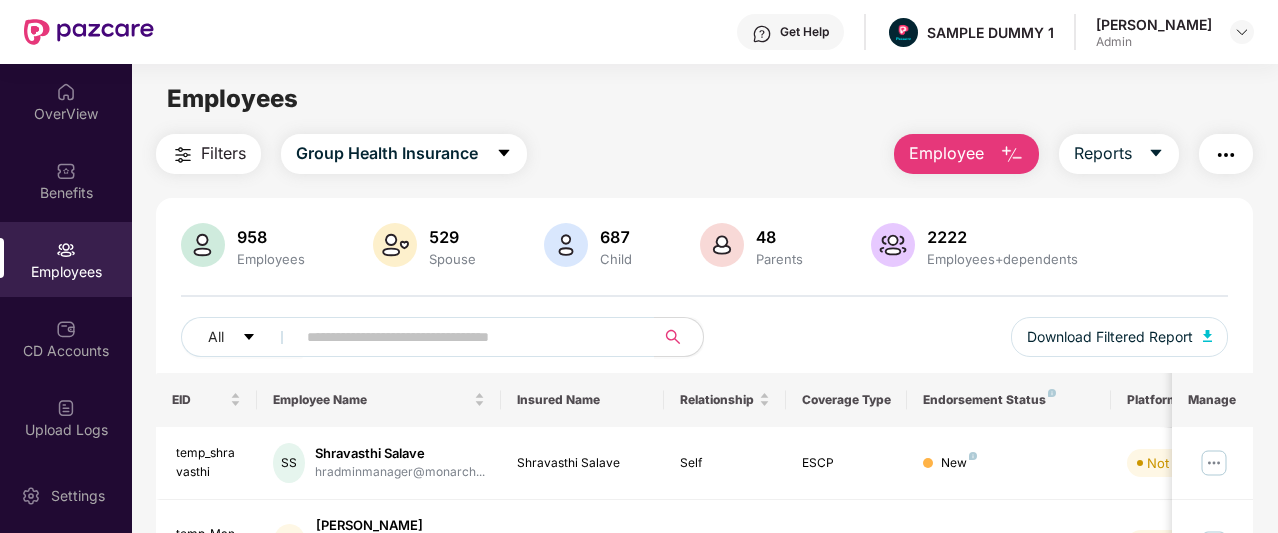 click at bounding box center (1012, 155) 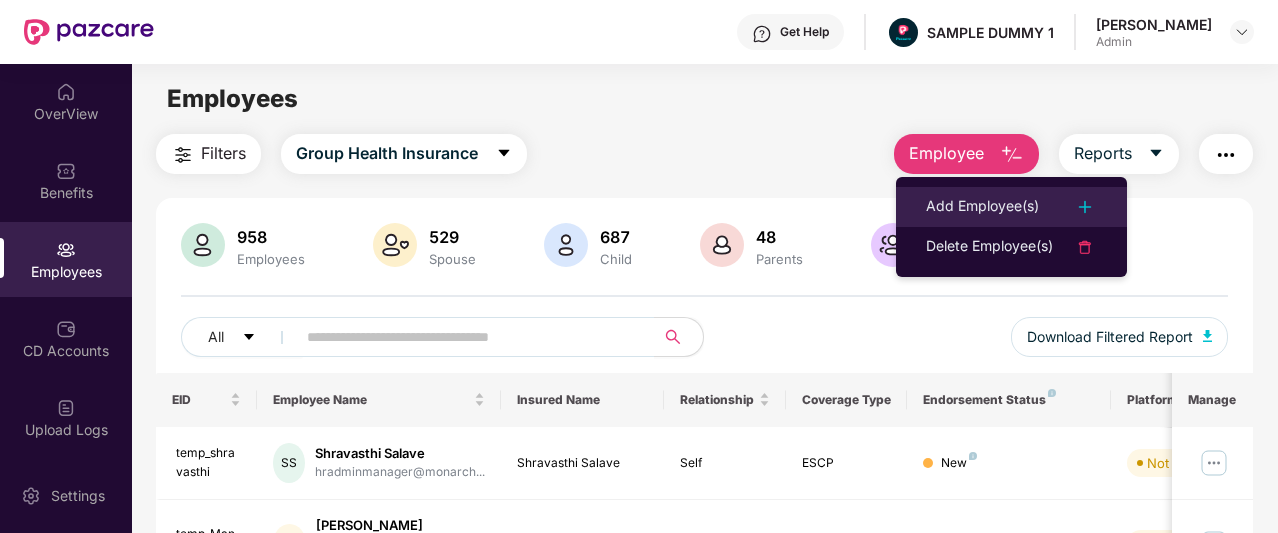 click on "Add Employee(s)" at bounding box center [1011, 207] 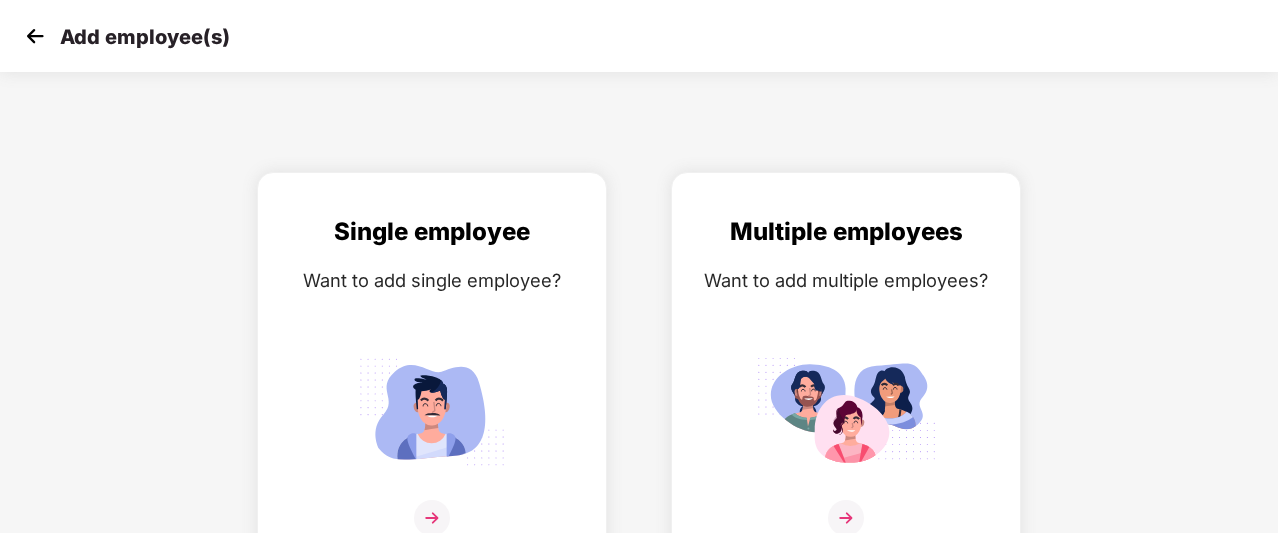 scroll, scrollTop: 32, scrollLeft: 0, axis: vertical 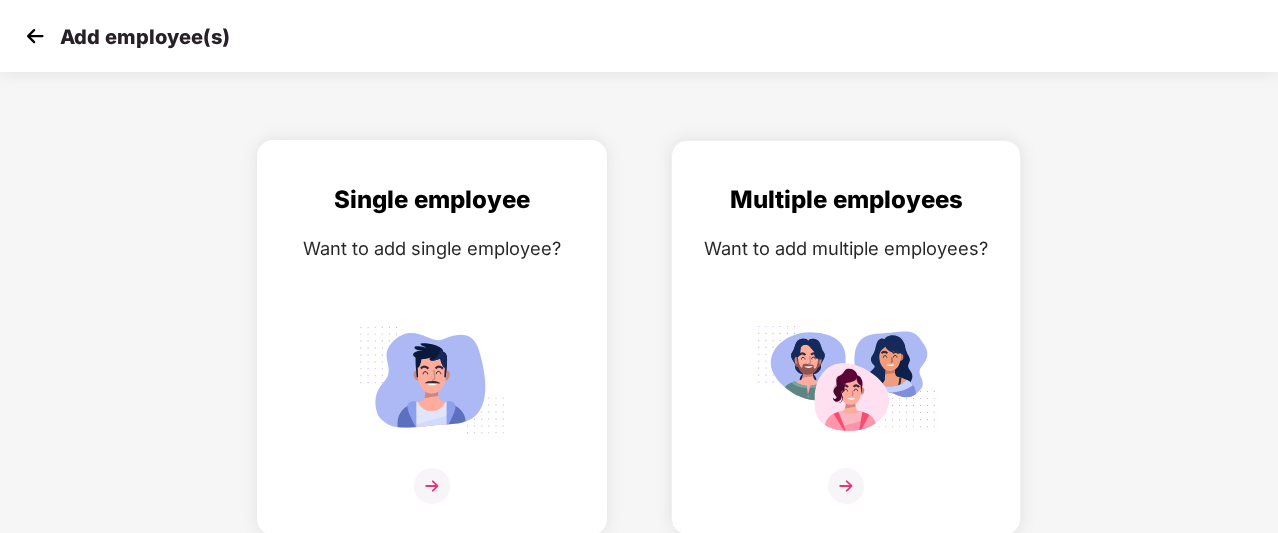 click at bounding box center (432, 486) 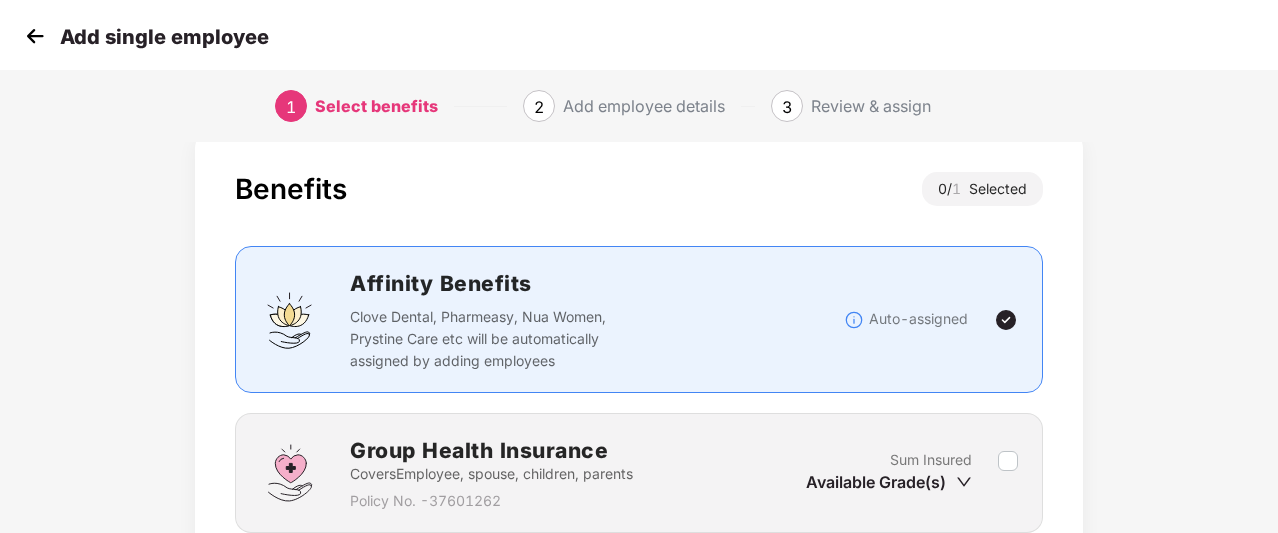 scroll, scrollTop: 204, scrollLeft: 0, axis: vertical 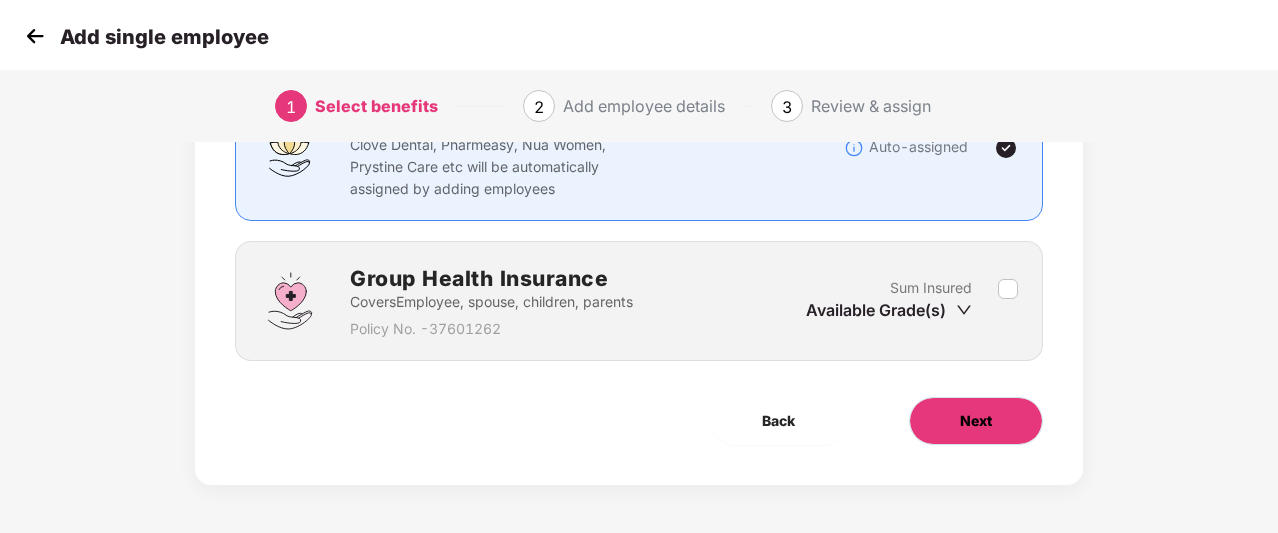 click on "Next" at bounding box center [976, 421] 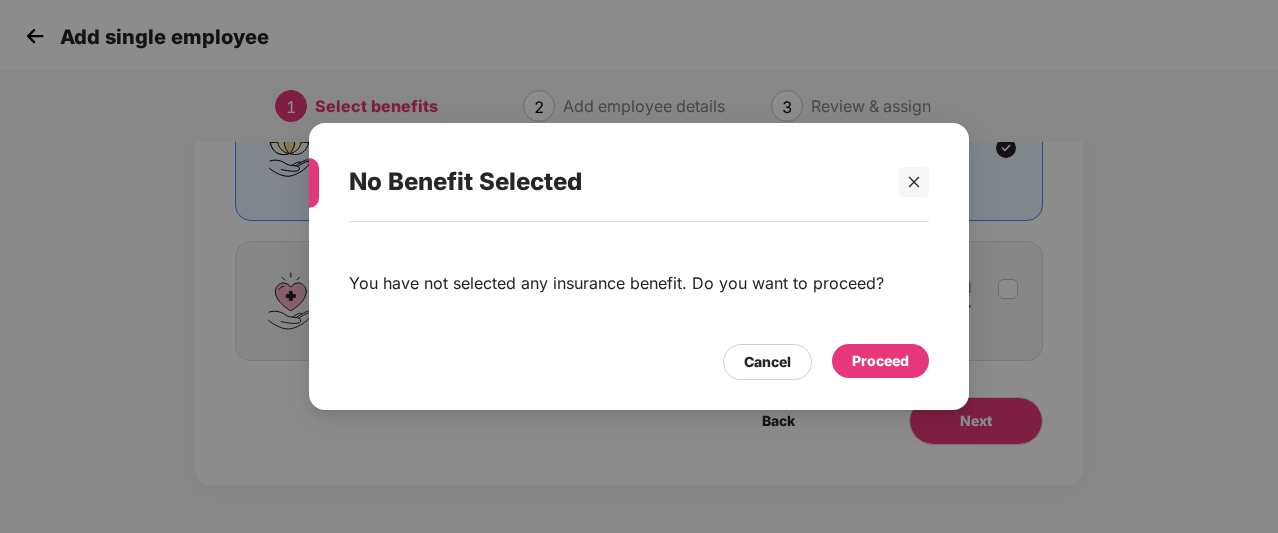 click on "Proceed" at bounding box center (880, 361) 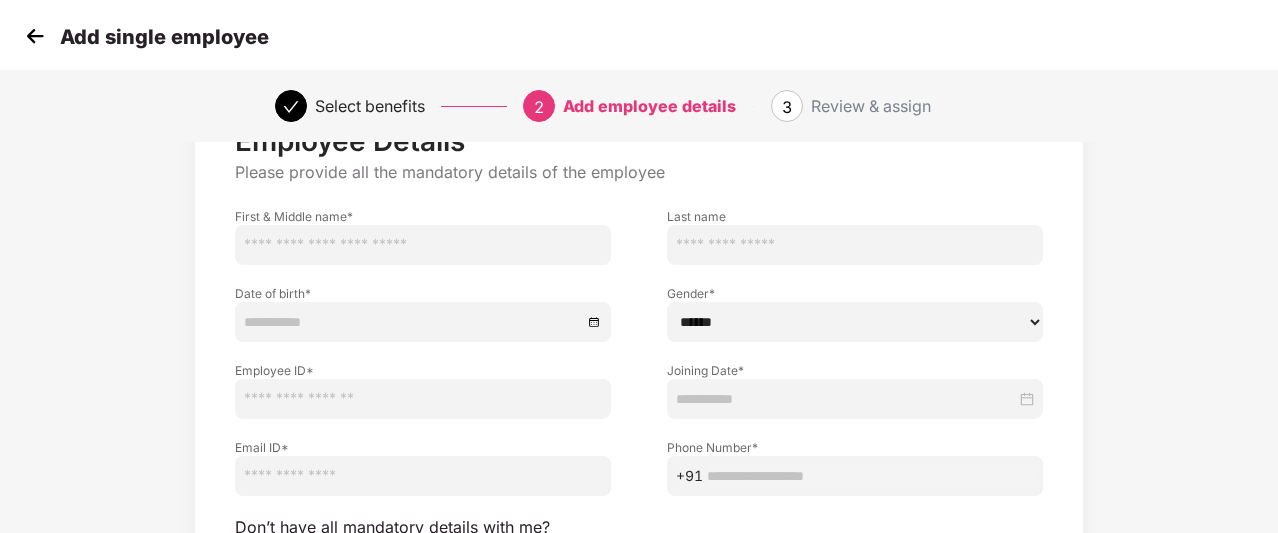 scroll, scrollTop: 268, scrollLeft: 0, axis: vertical 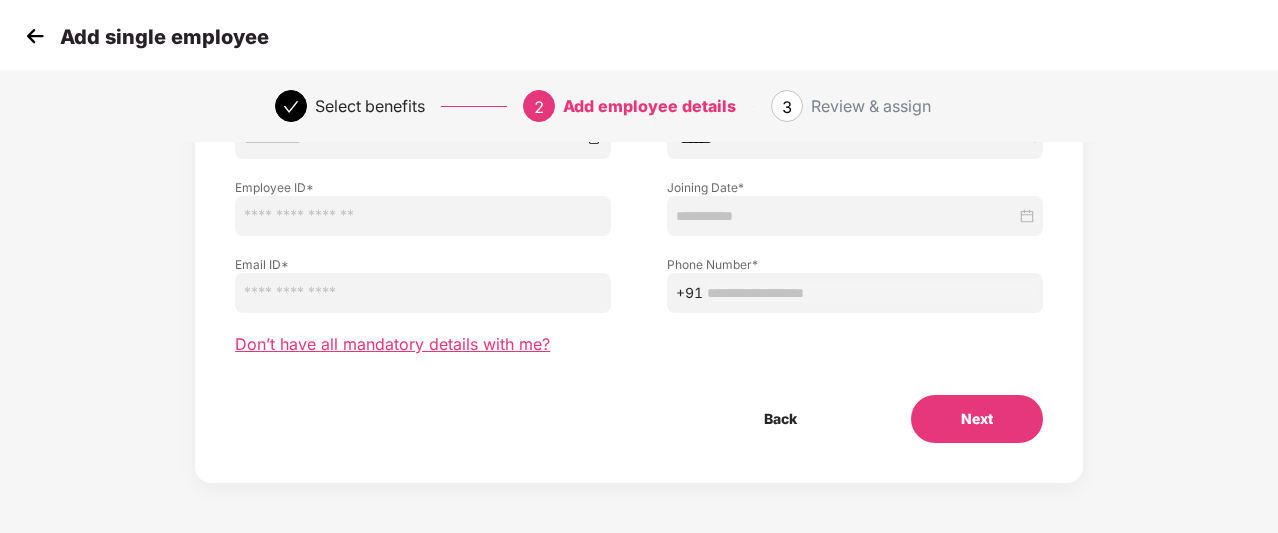 click on "Don’t have all mandatory details with me?" at bounding box center [392, 344] 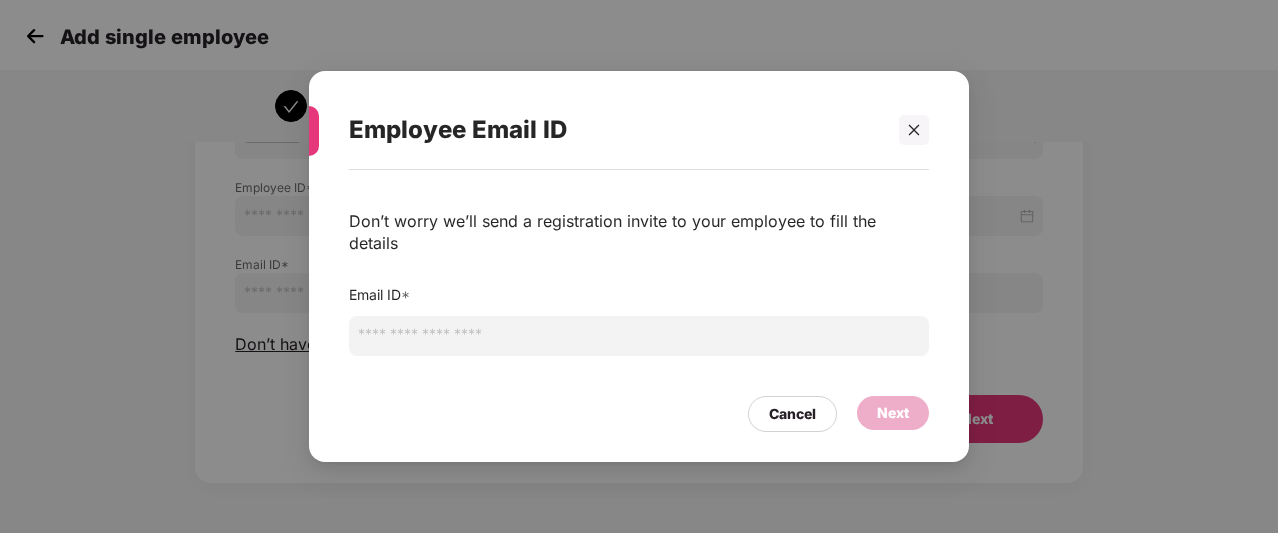 click at bounding box center (639, 336) 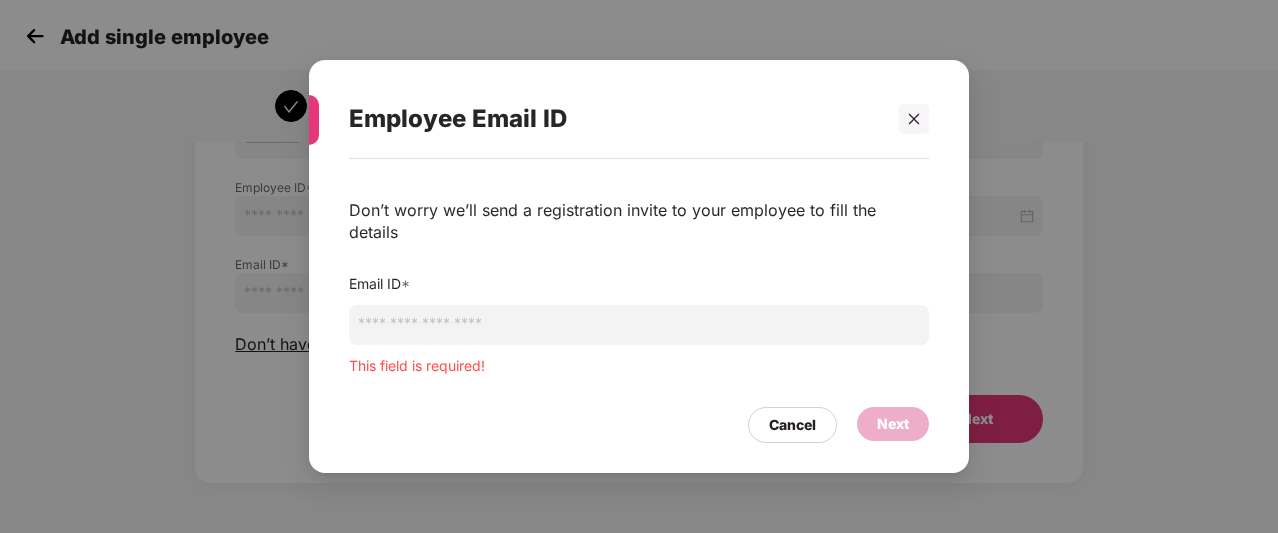 click on "Employee Email ID Don’t worry we’ll send a registration invite to your employee to fill the details Email ID  * This field is required! Cancel Next" at bounding box center [639, 266] 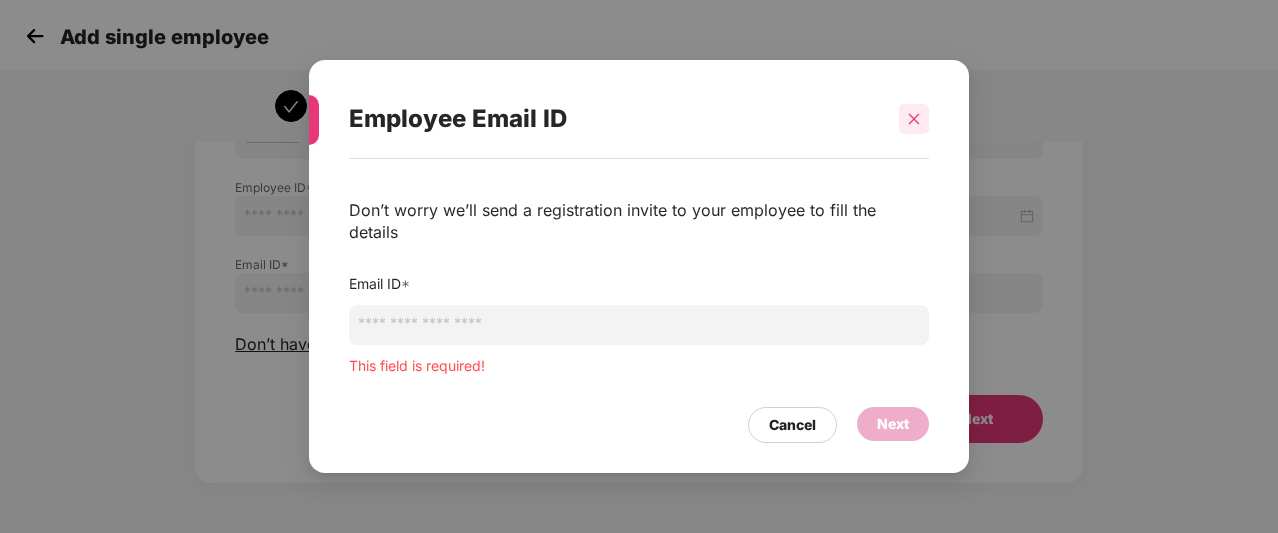 click at bounding box center (914, 119) 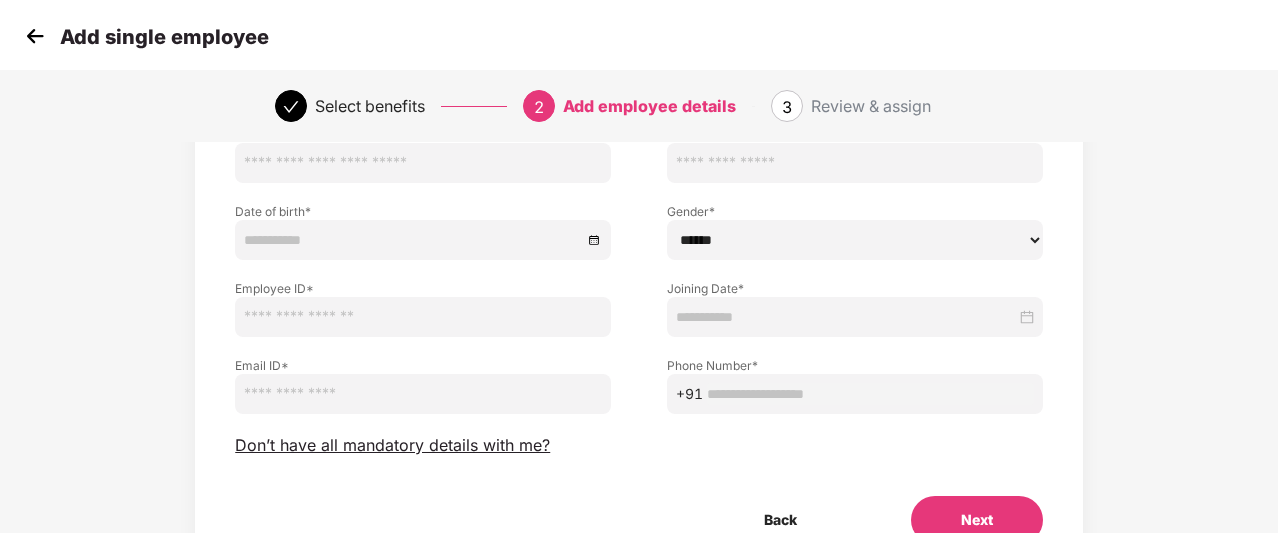 scroll, scrollTop: 268, scrollLeft: 1, axis: both 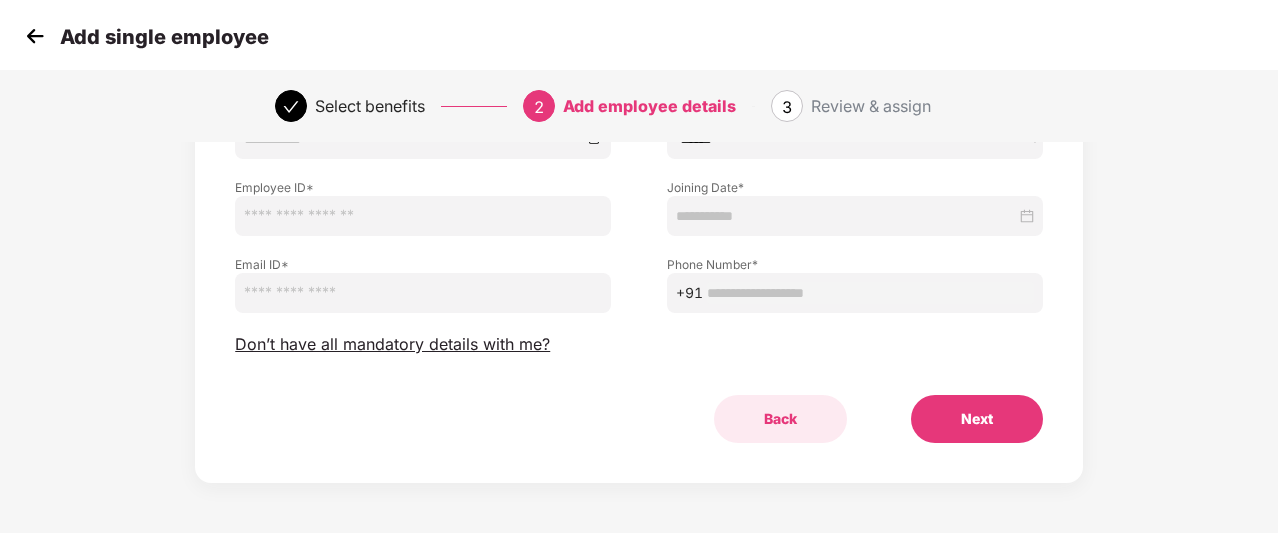 click on "Back" at bounding box center (780, 419) 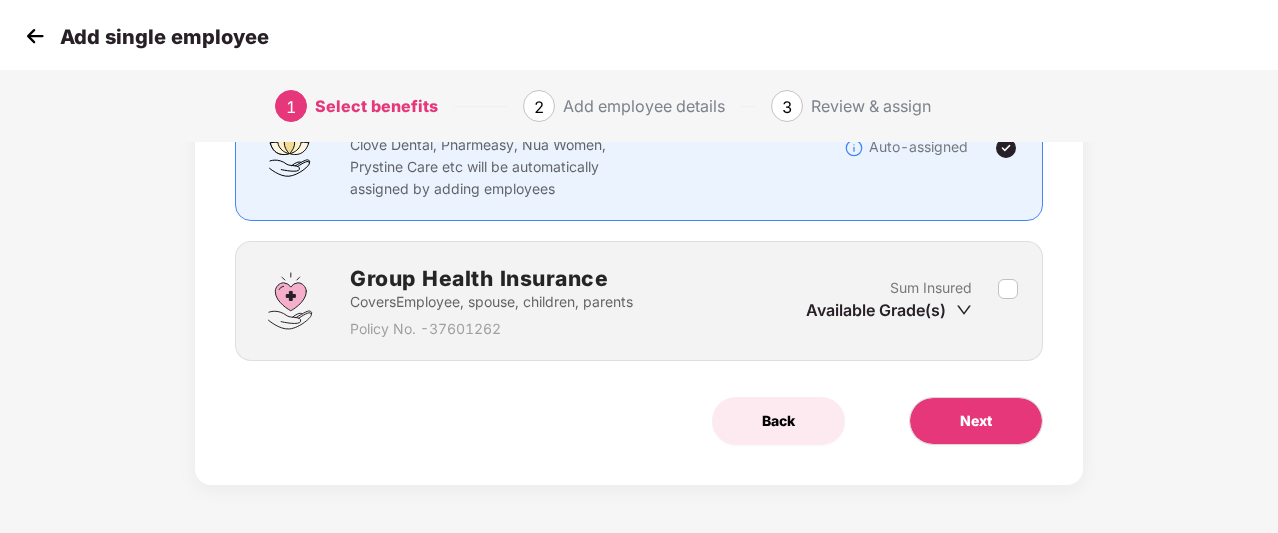 click on "Back" at bounding box center [778, 421] 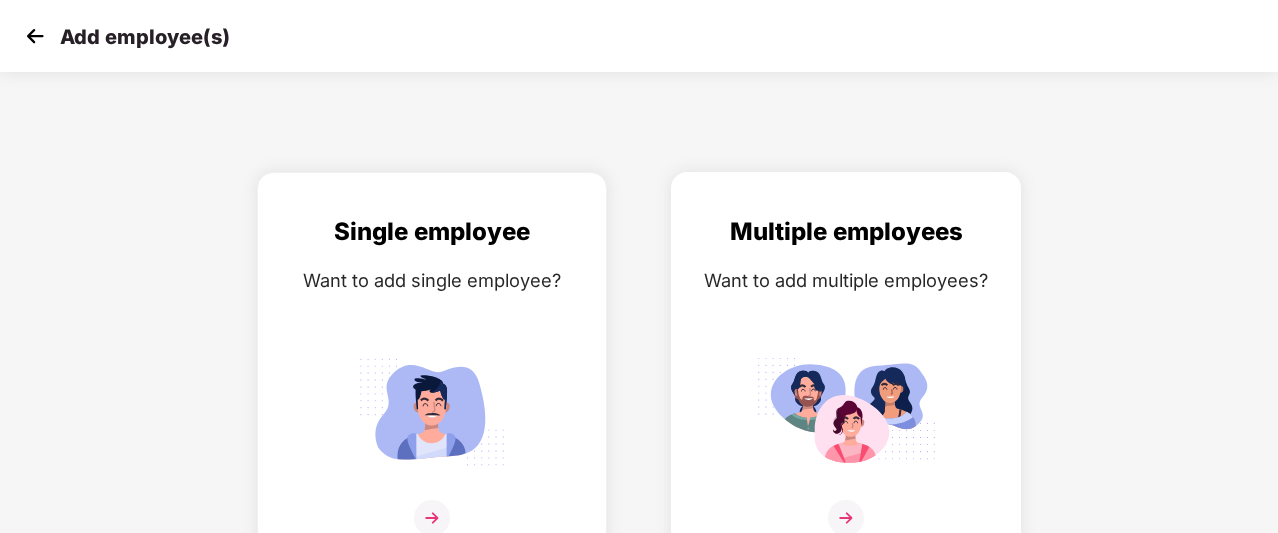 scroll, scrollTop: 32, scrollLeft: 0, axis: vertical 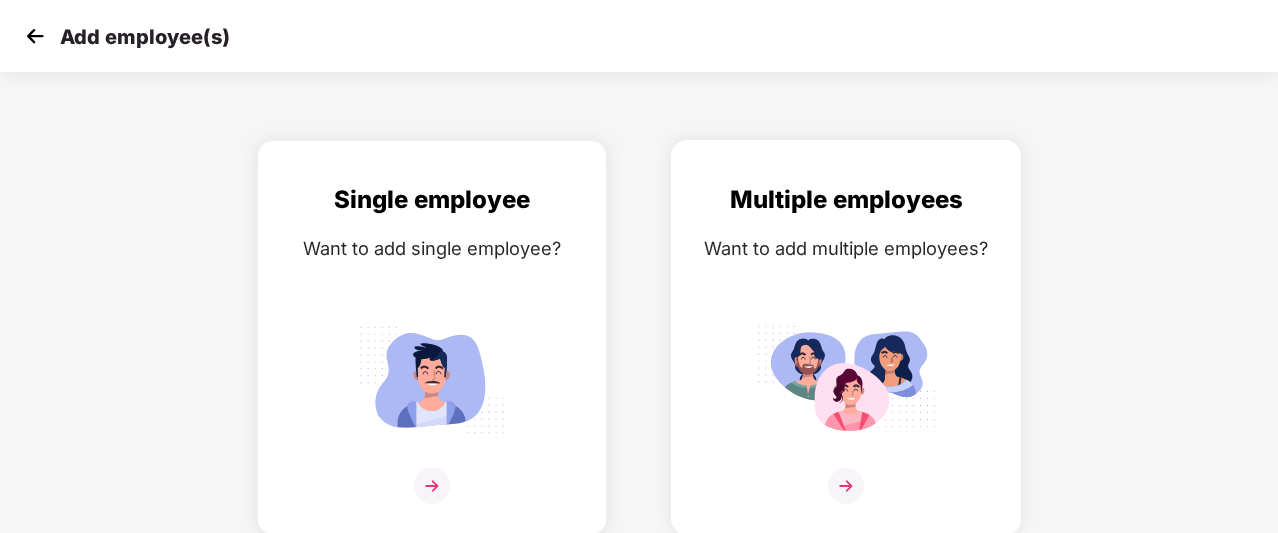 click on "Multiple employees Want to add multiple employees?" at bounding box center [846, 355] 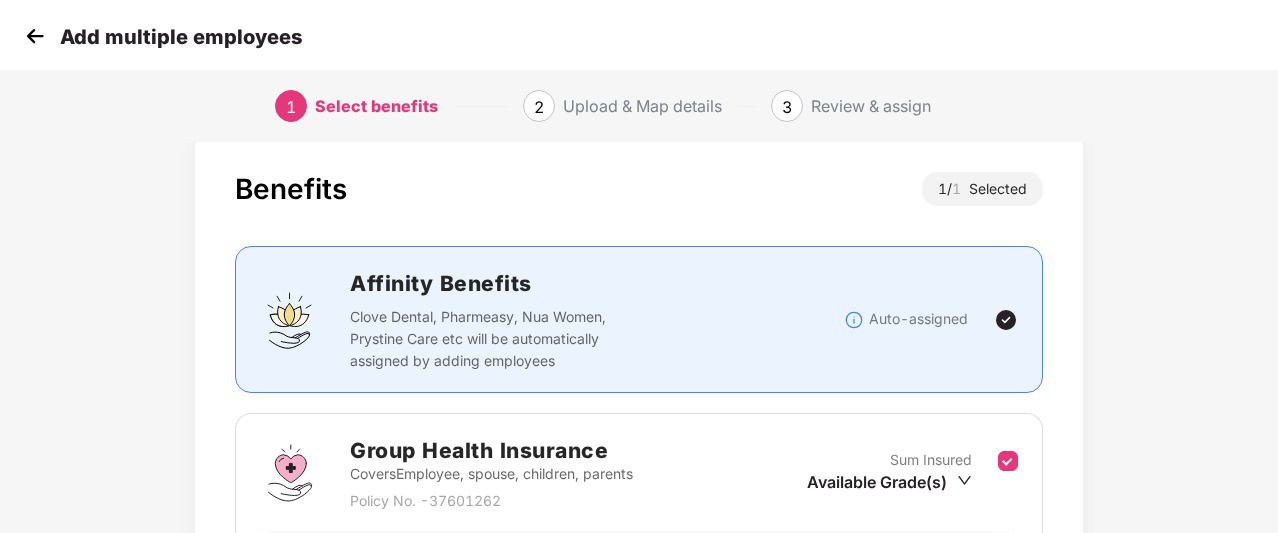 scroll, scrollTop: 271, scrollLeft: 0, axis: vertical 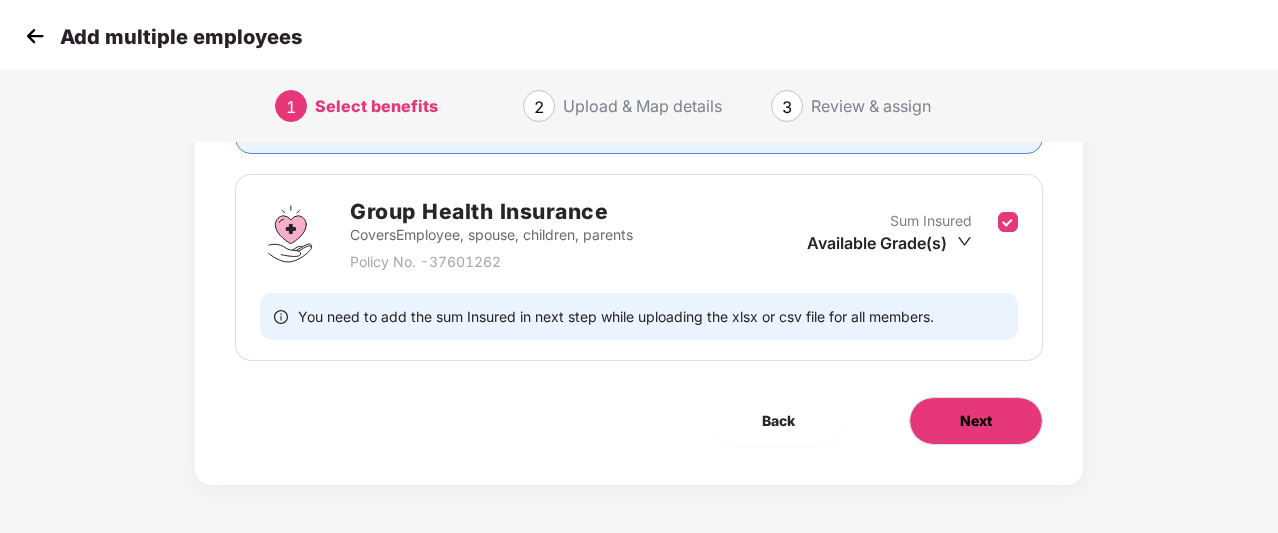 click on "Next" at bounding box center (976, 421) 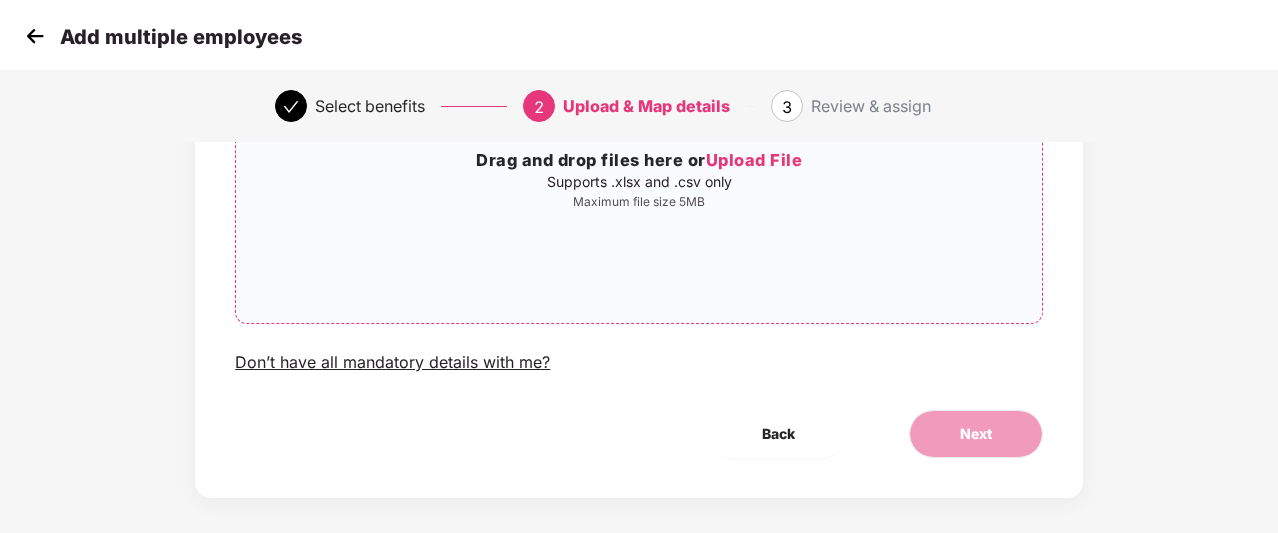 scroll, scrollTop: 259, scrollLeft: 0, axis: vertical 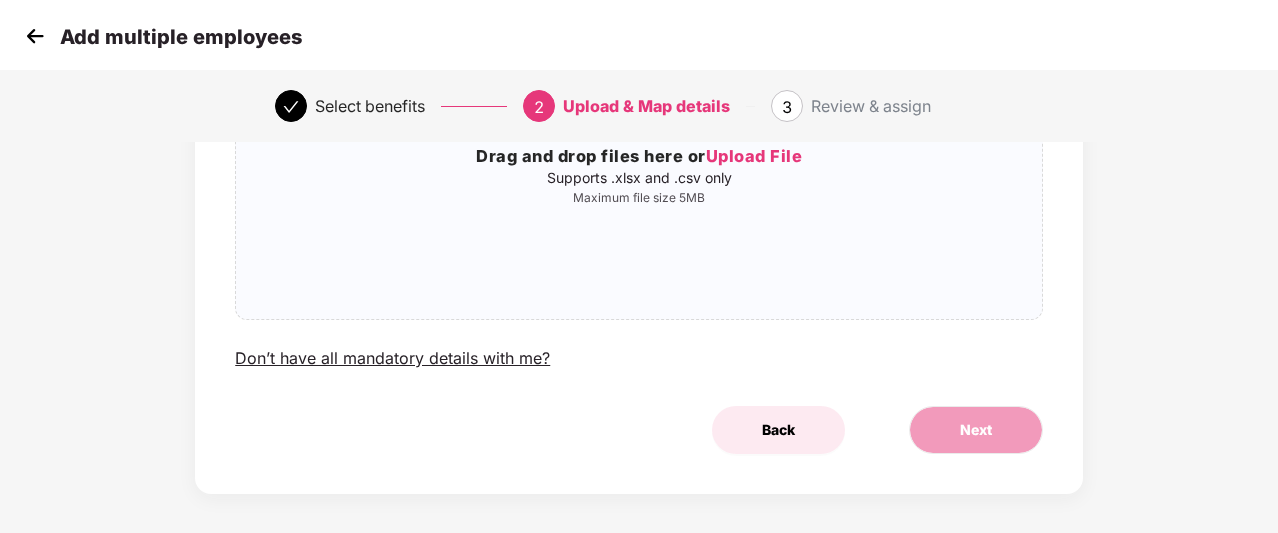 click on "Back" at bounding box center [778, 430] 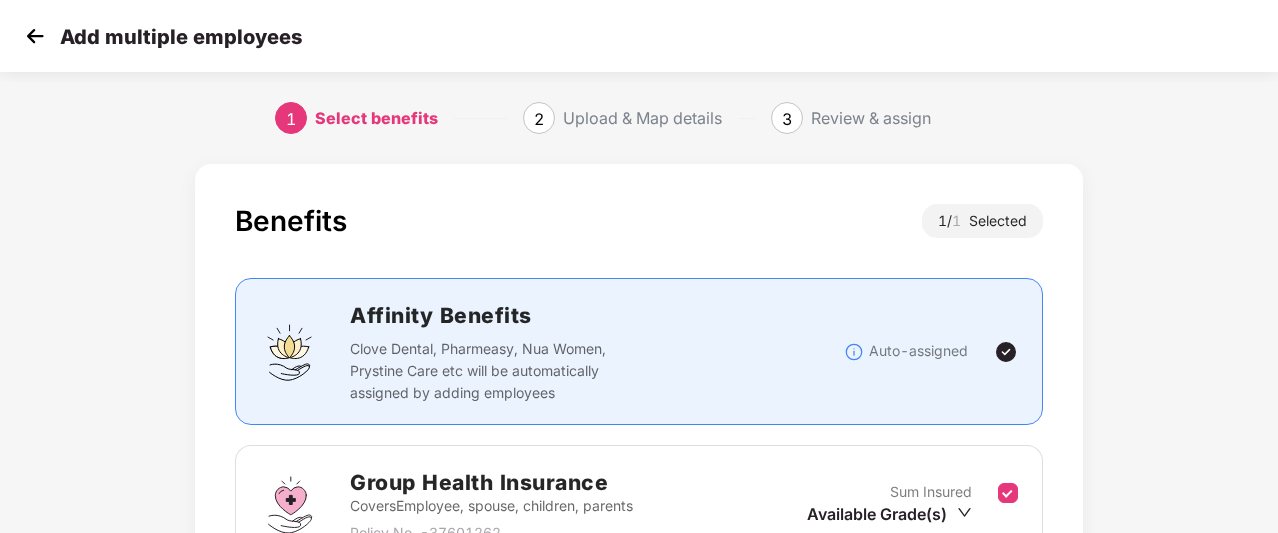 click at bounding box center [35, 36] 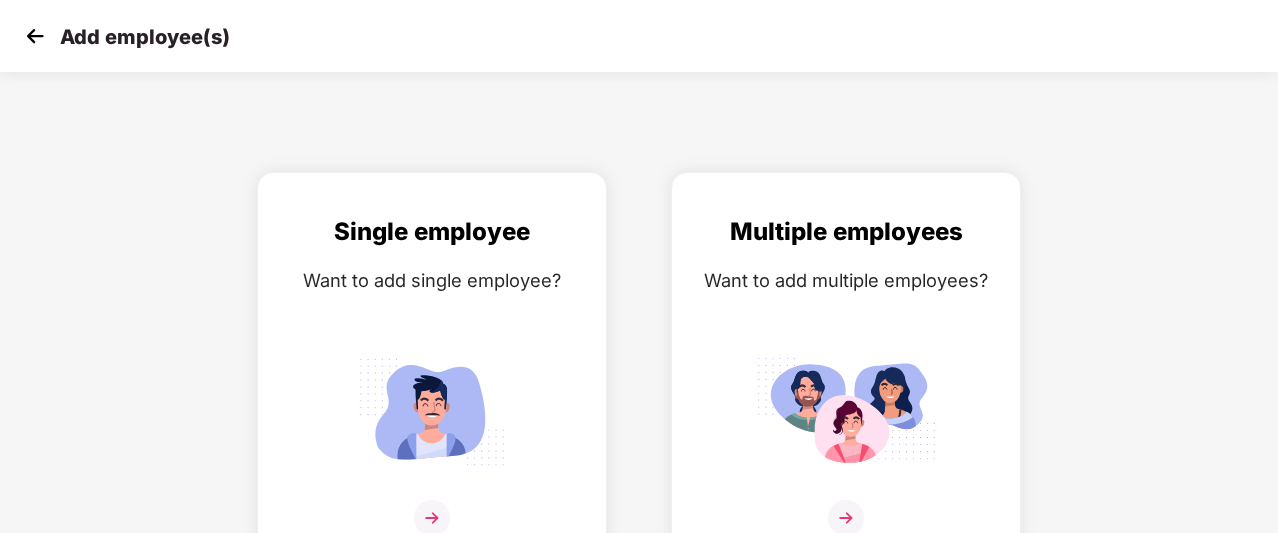 scroll, scrollTop: 32, scrollLeft: 0, axis: vertical 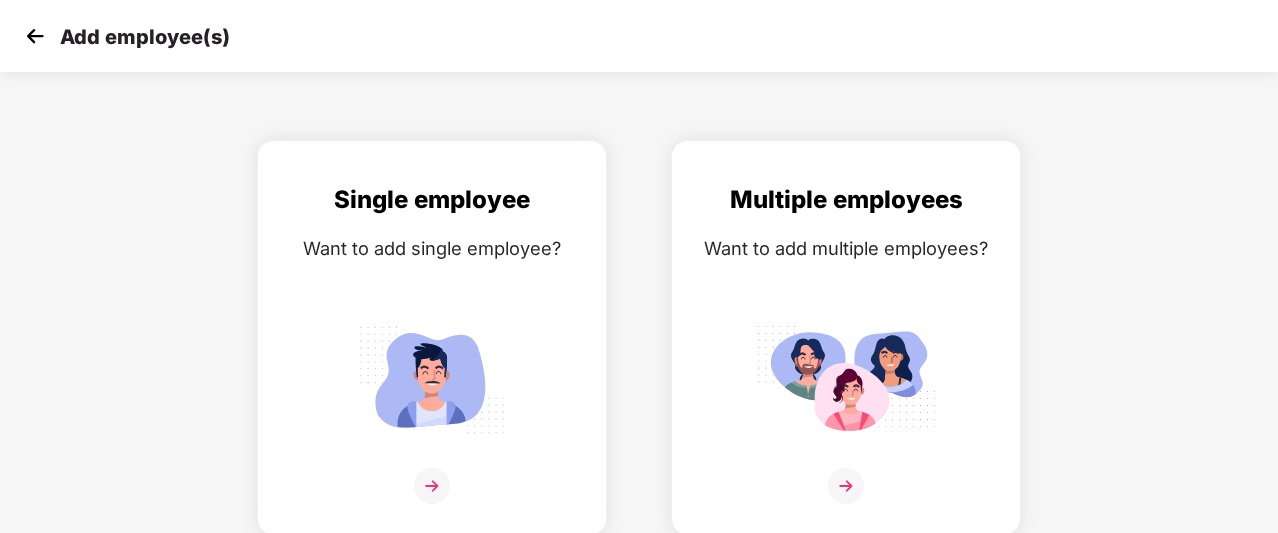 click at bounding box center [35, 36] 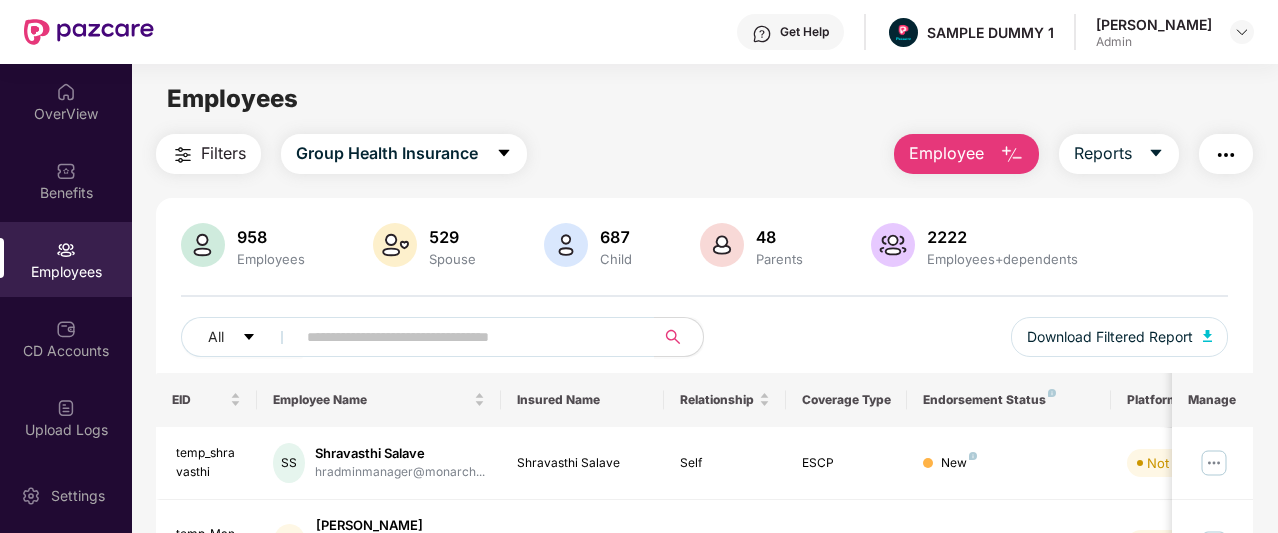 click on "Employee" at bounding box center [946, 153] 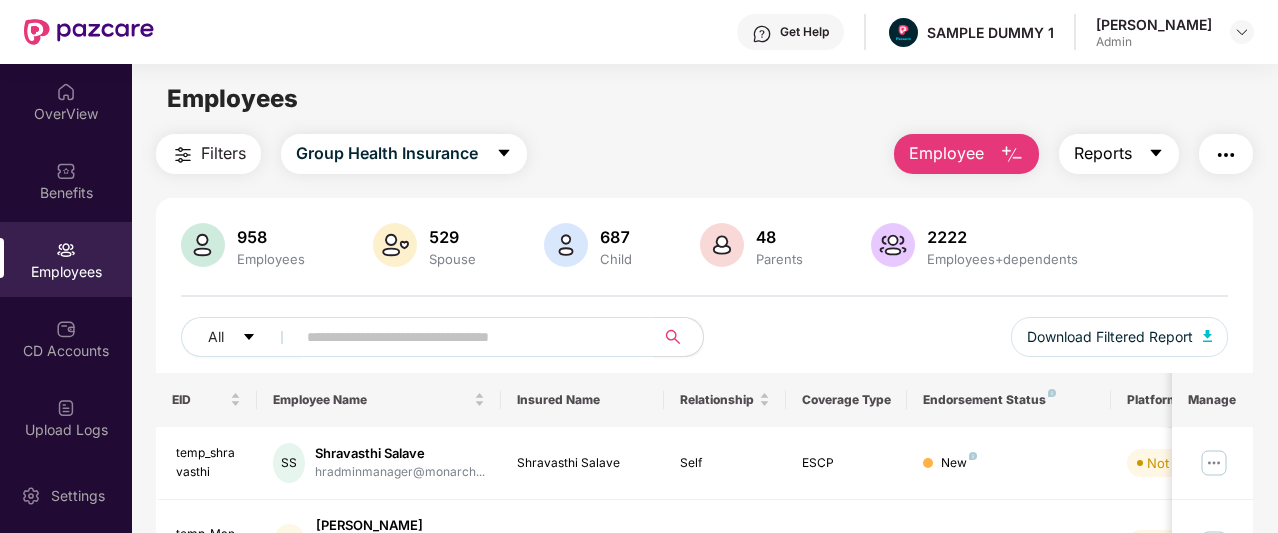 click on "Reports" at bounding box center [1119, 154] 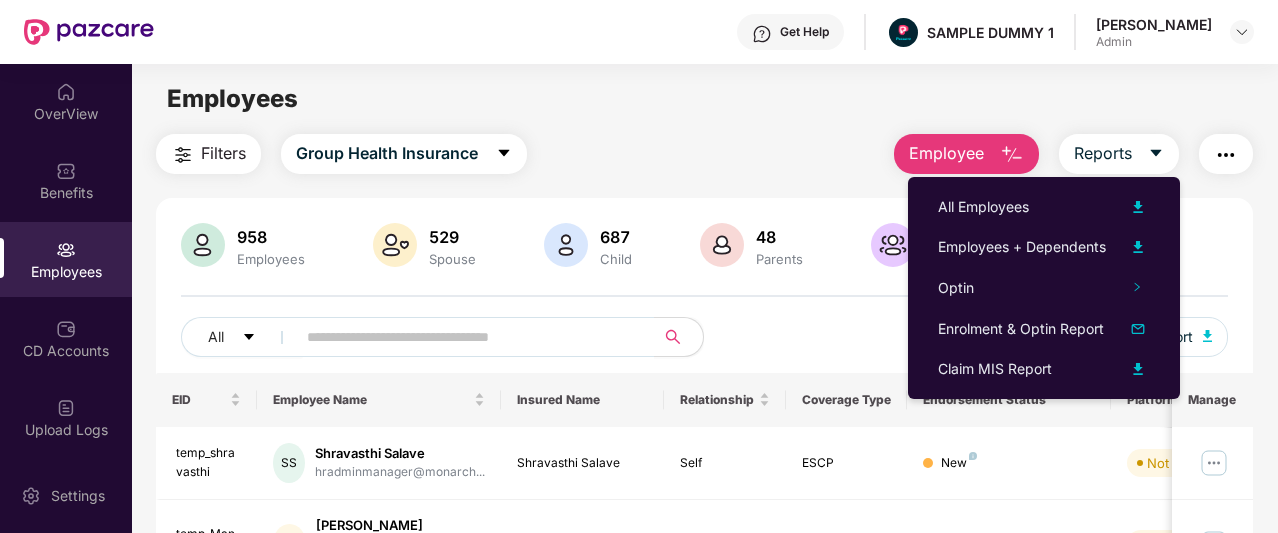 click on "Employees" at bounding box center (704, 99) 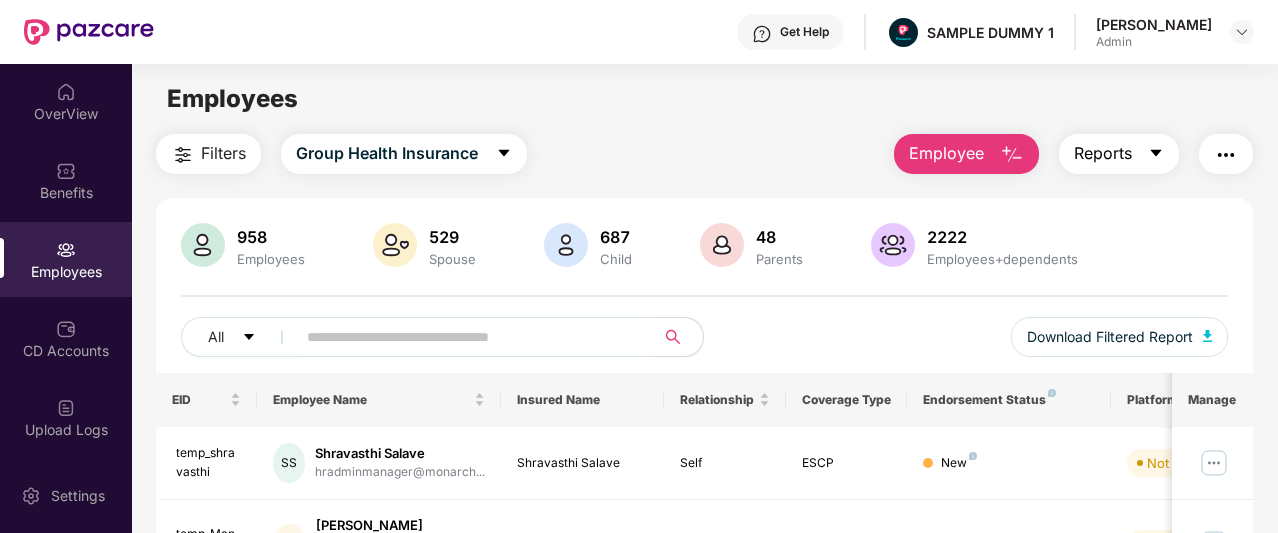 click on "Reports" at bounding box center [1119, 154] 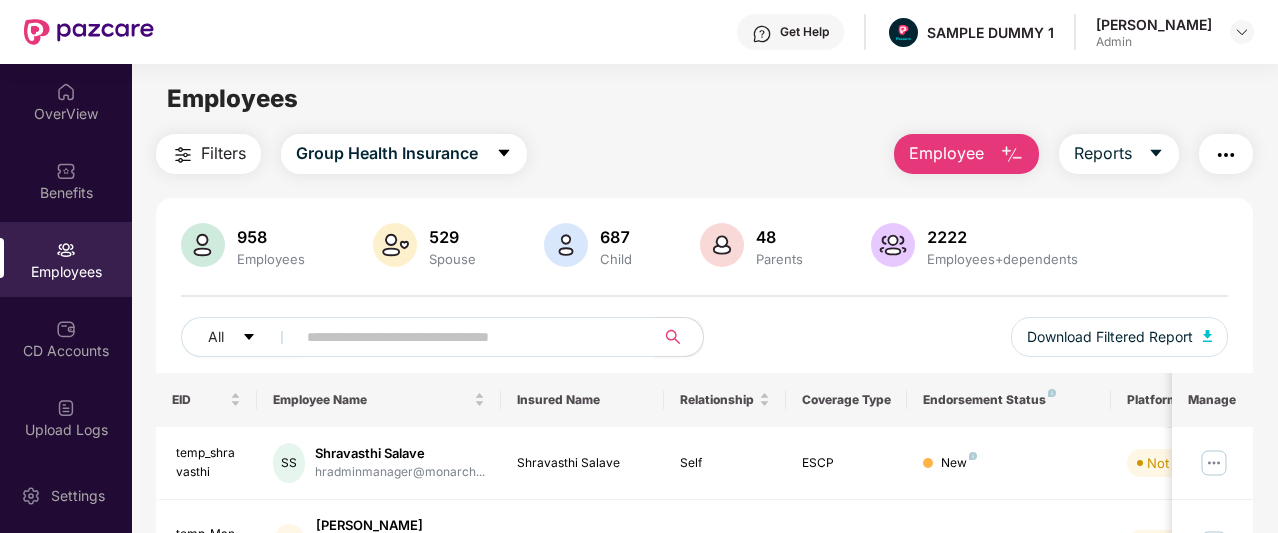 click at bounding box center (1226, 154) 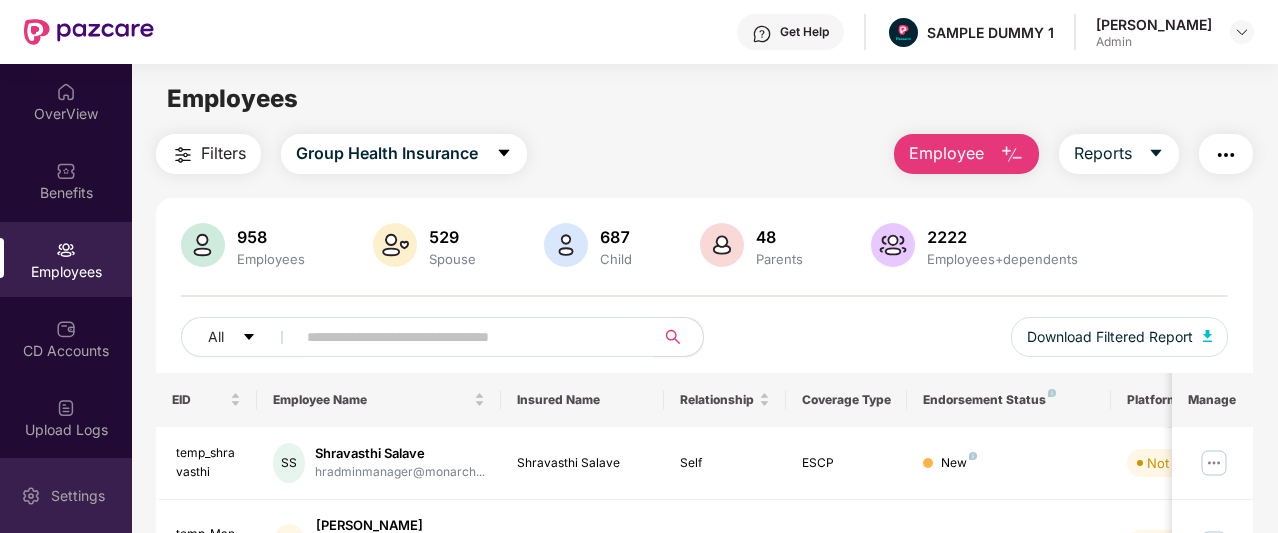 click at bounding box center [31, 496] 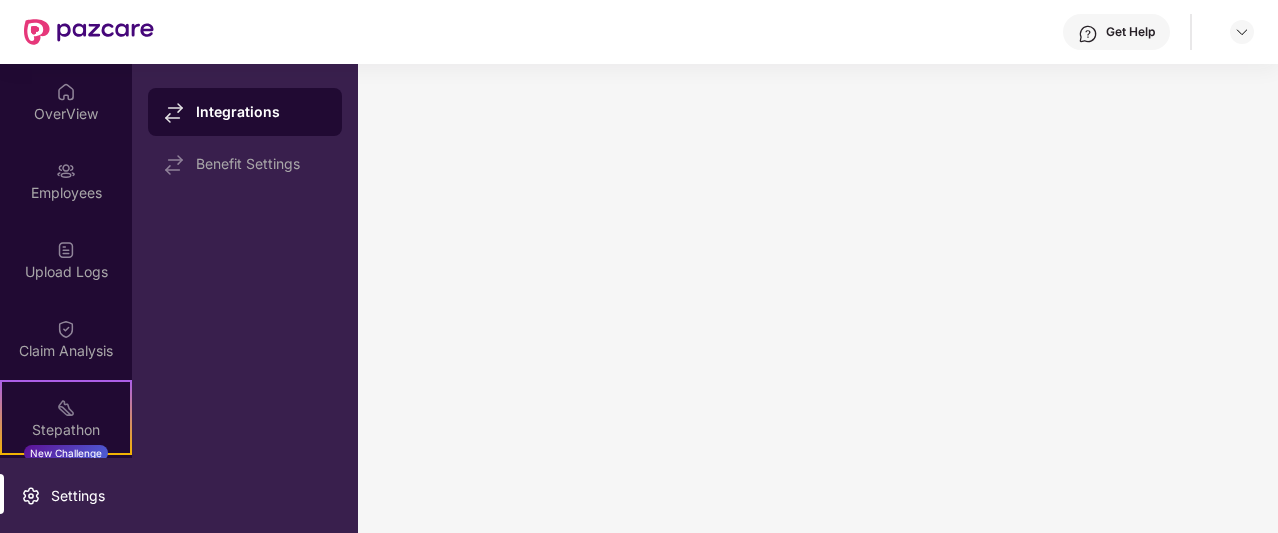 scroll, scrollTop: 0, scrollLeft: 0, axis: both 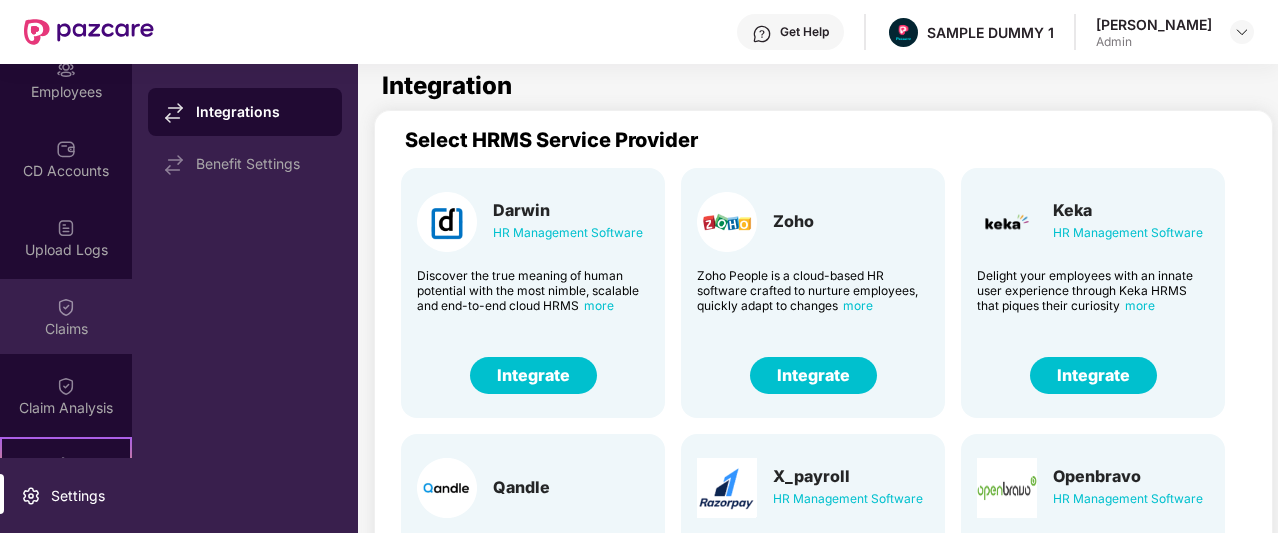 click on "Claims" at bounding box center [66, 329] 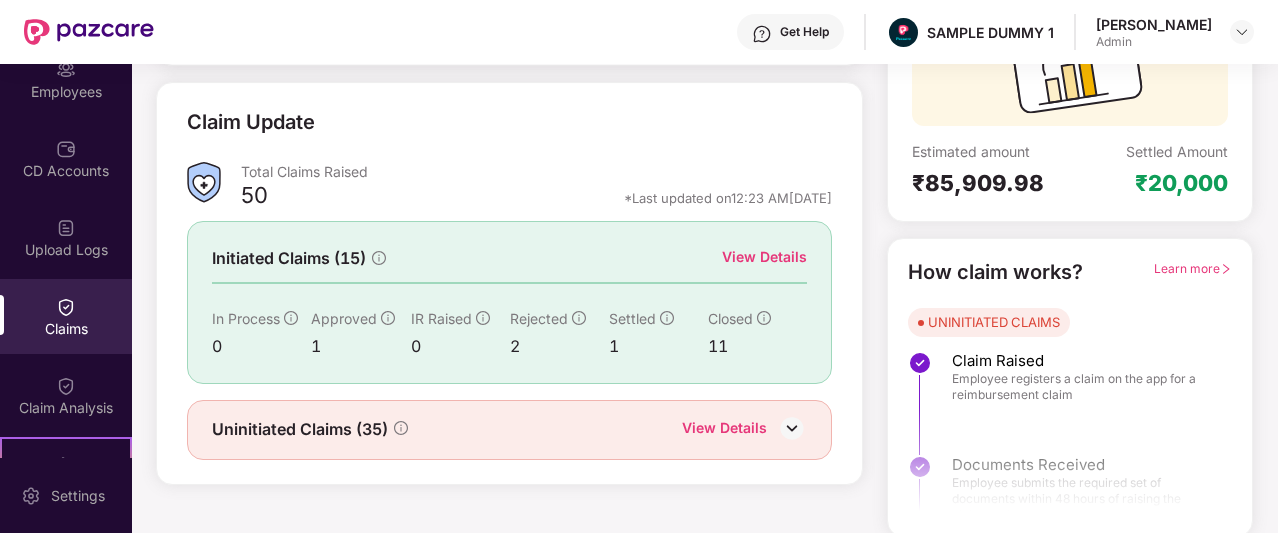 scroll, scrollTop: 248, scrollLeft: 0, axis: vertical 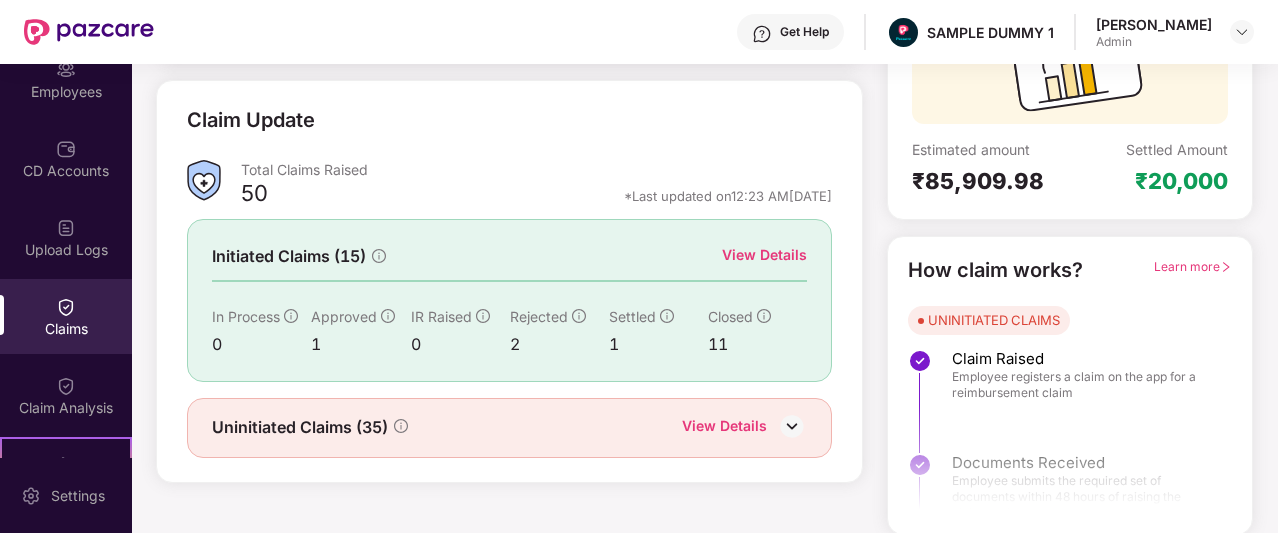click on "View Details" at bounding box center (764, 255) 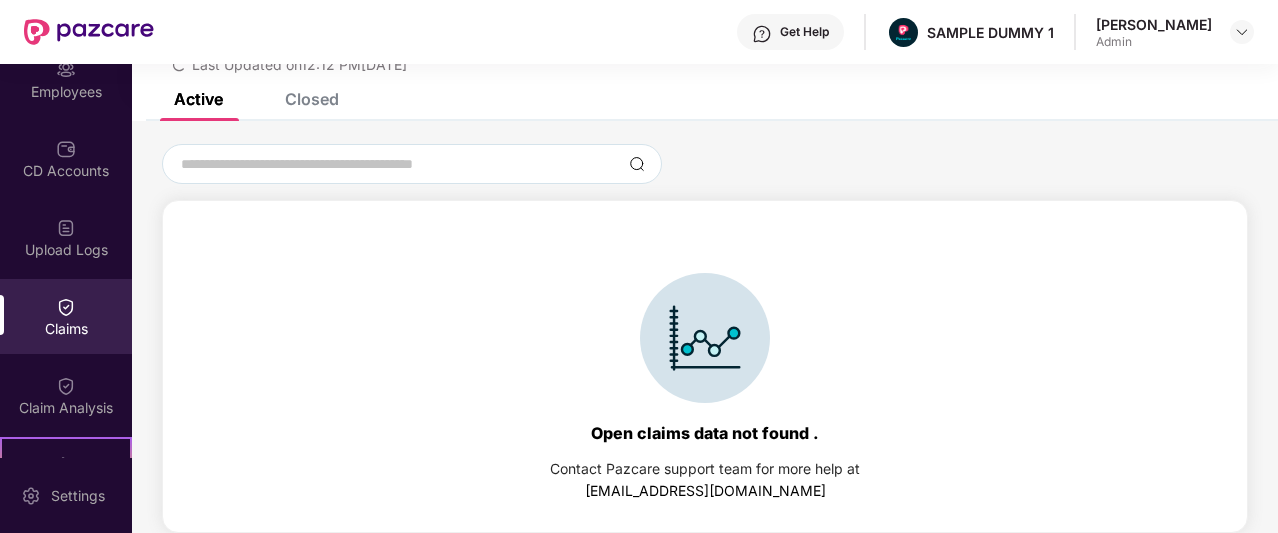 scroll, scrollTop: 86, scrollLeft: 0, axis: vertical 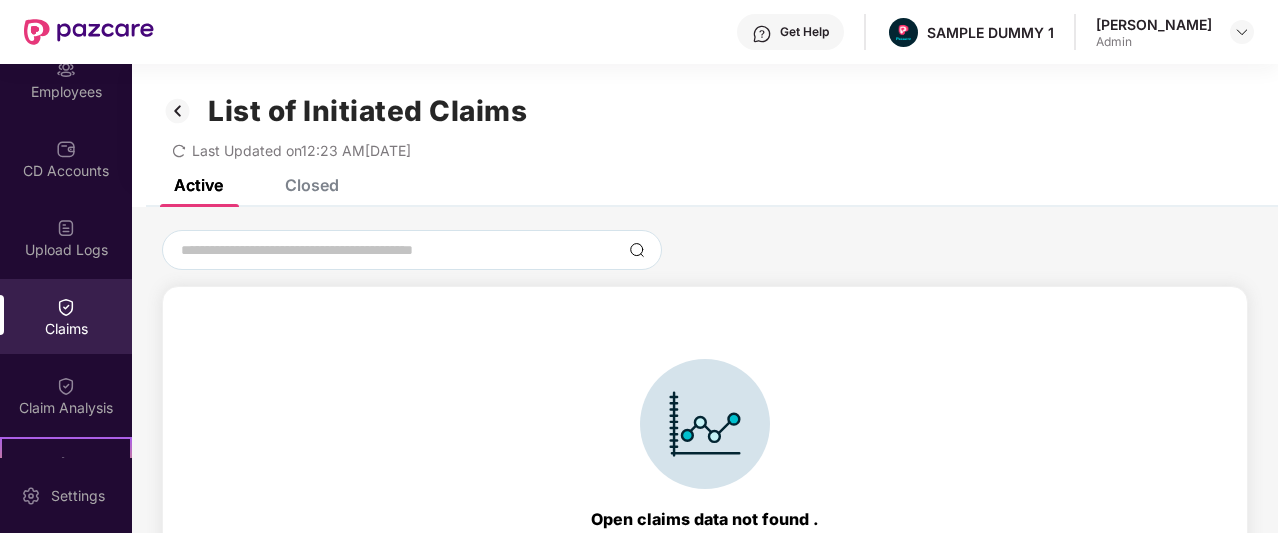 click on "Open claims data not found . Contact Pazcare support team for more help at  [EMAIL_ADDRESS][DOMAIN_NAME]" at bounding box center (705, 473) 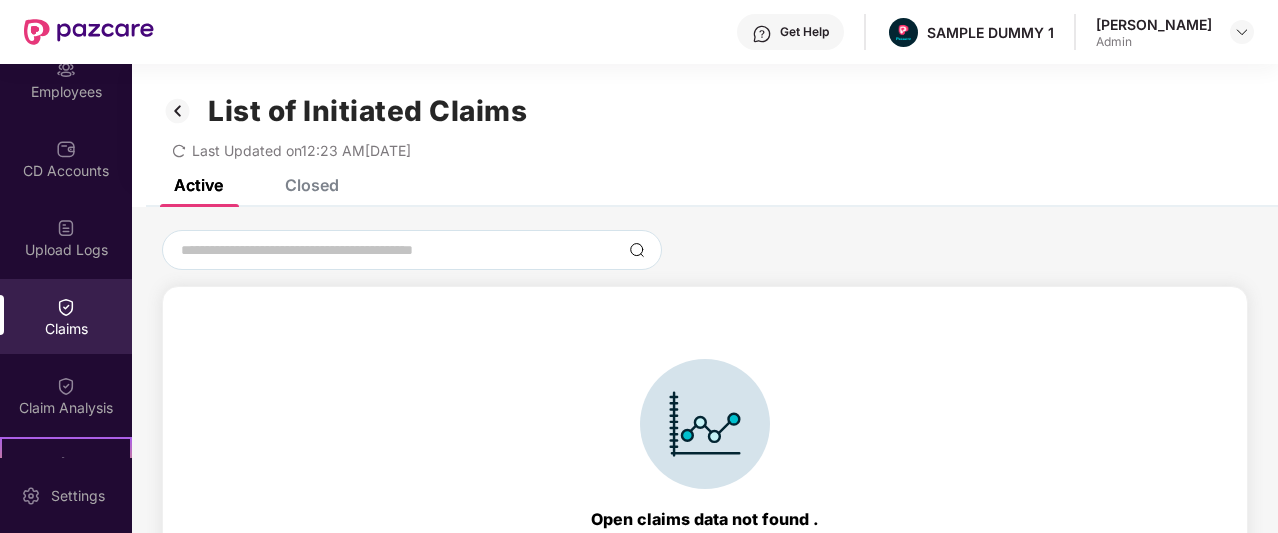 scroll, scrollTop: 86, scrollLeft: 0, axis: vertical 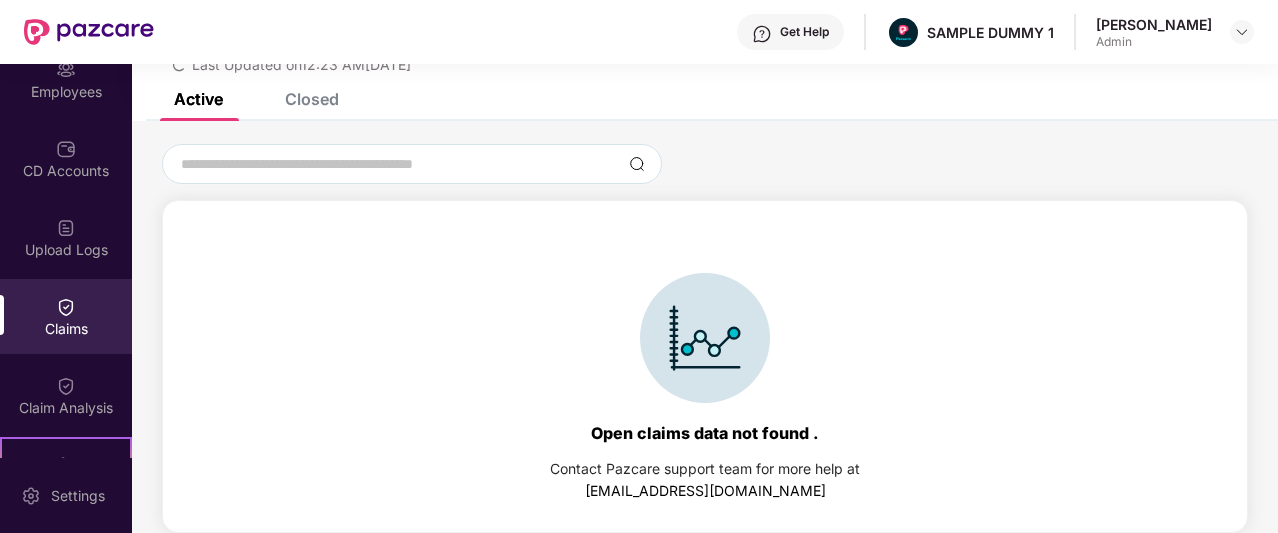 click on "Closed" at bounding box center [312, 99] 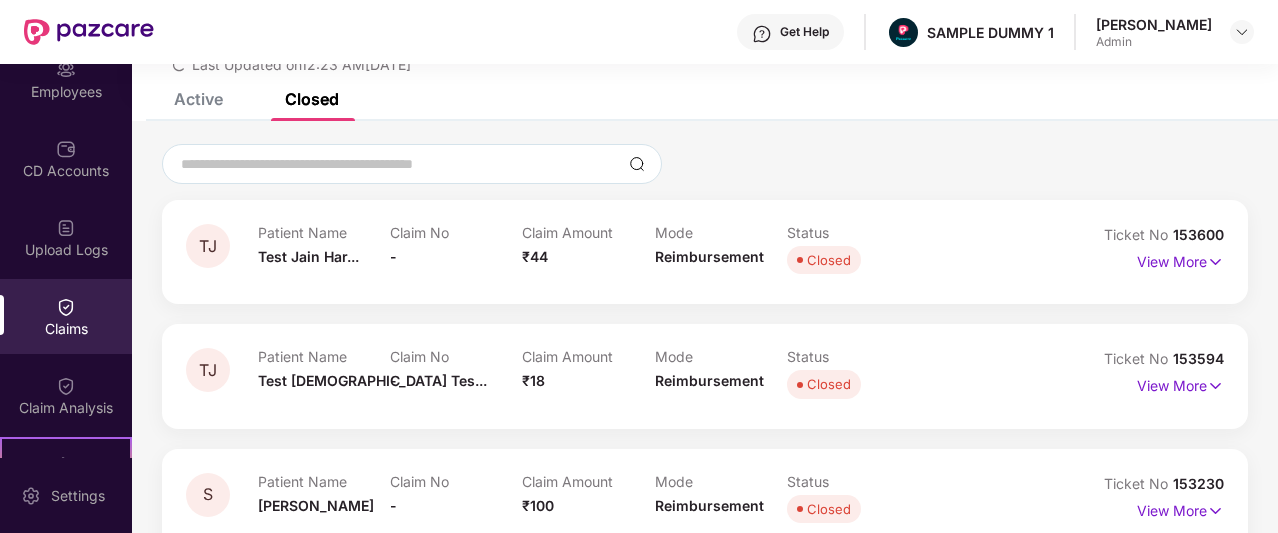 scroll, scrollTop: 180, scrollLeft: 0, axis: vertical 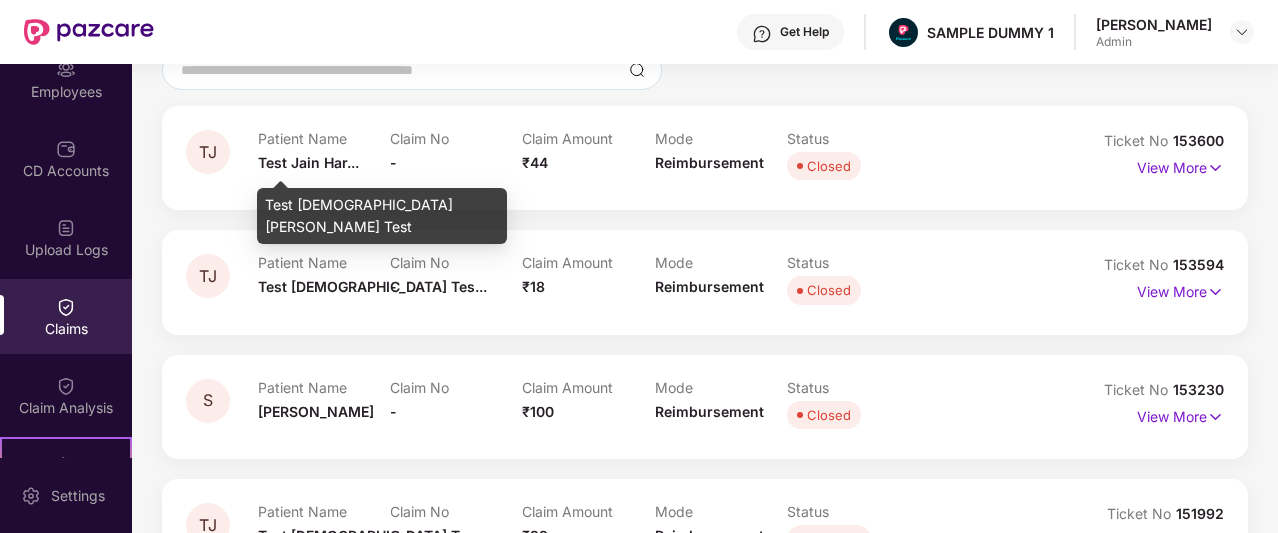 click on "Test Jain Har..." at bounding box center [308, 162] 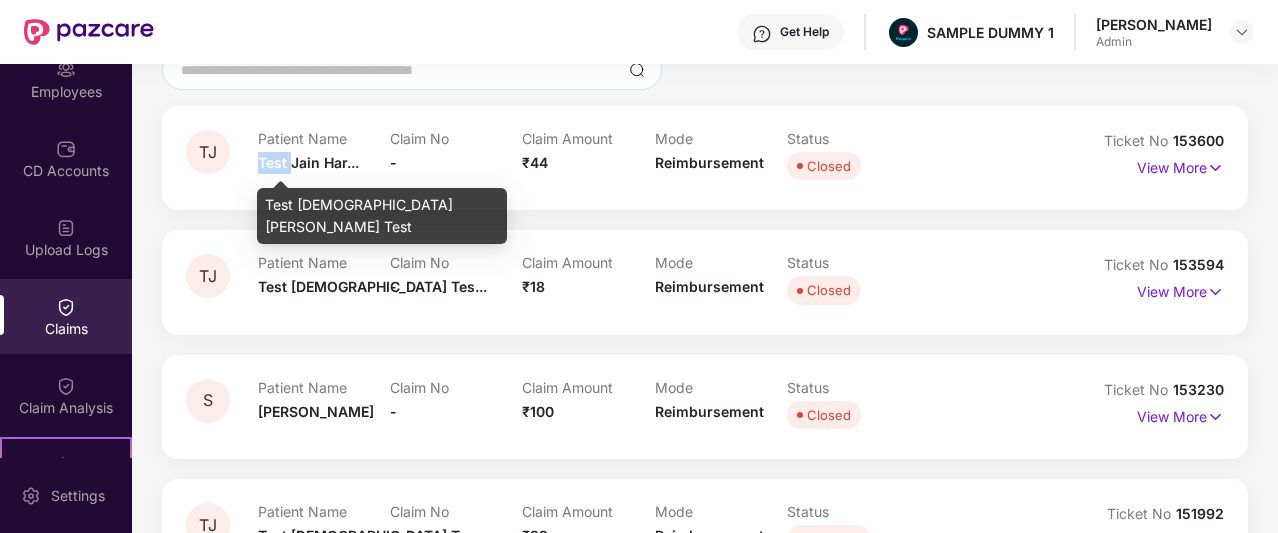 click on "Test Jain Har..." at bounding box center [308, 162] 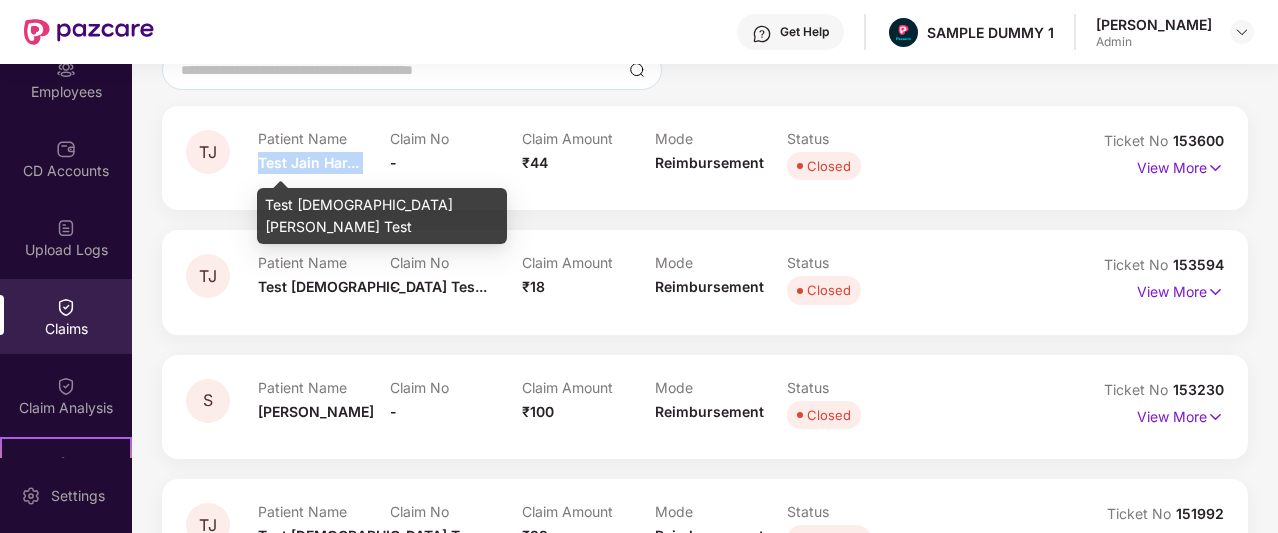 click on "Test Jain Har..." at bounding box center (308, 162) 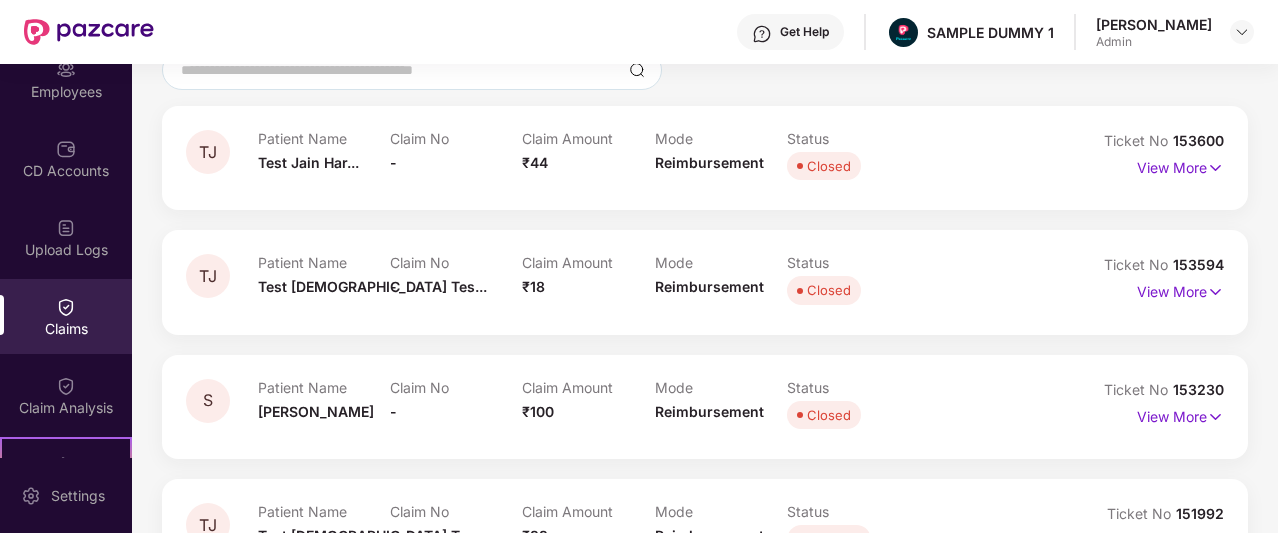 click on "Claim Amount ₹44" at bounding box center (588, 157) 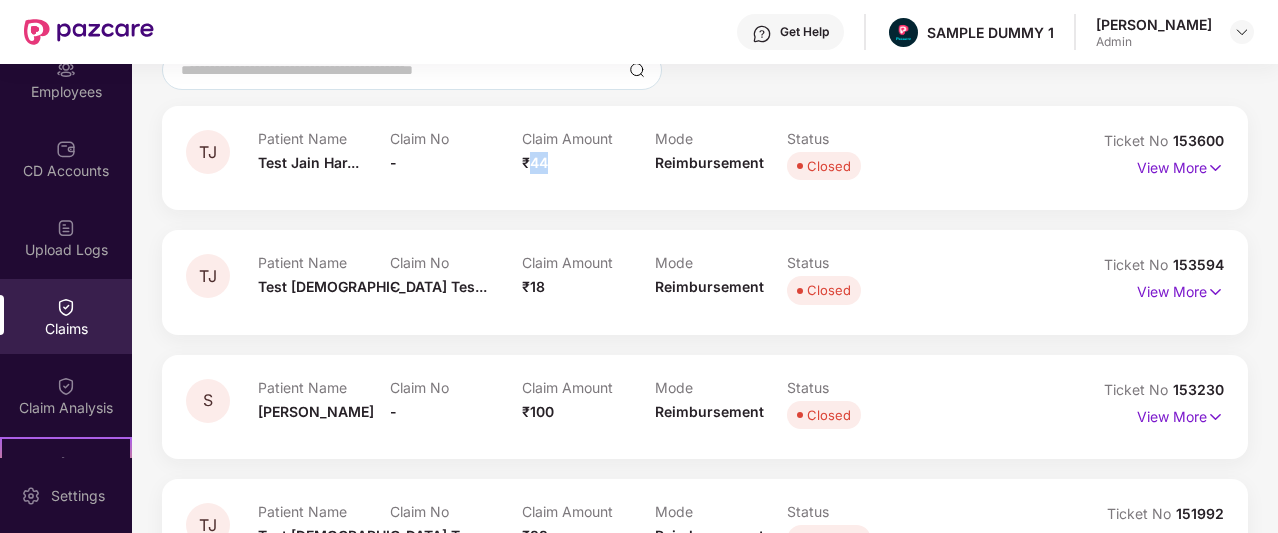 click on "Claim Amount ₹44" at bounding box center [588, 157] 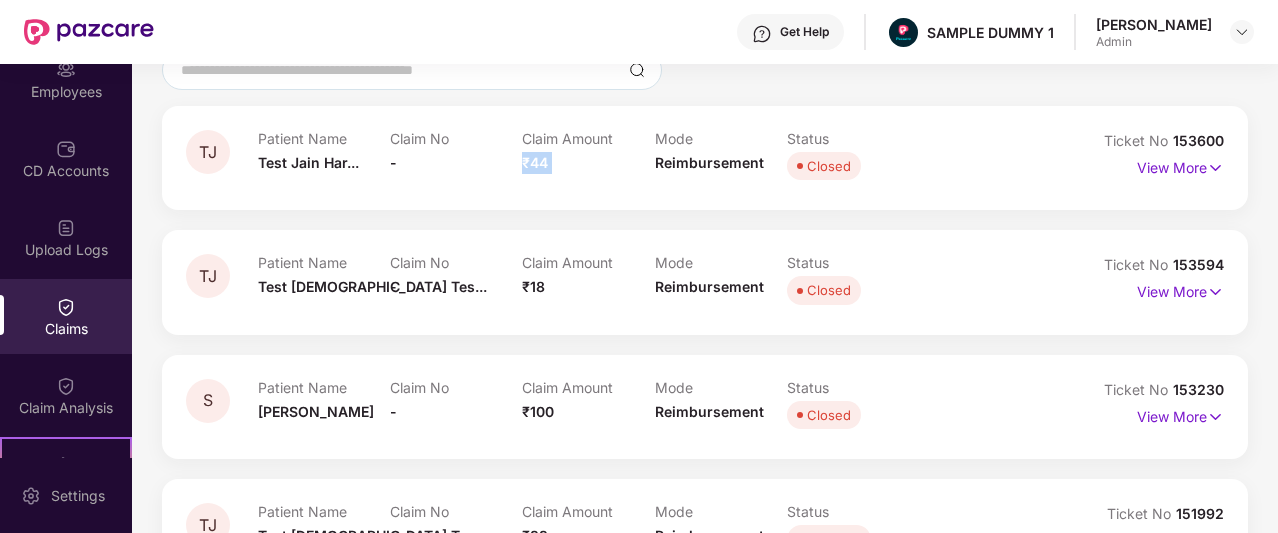 click on "Claim Amount ₹44" at bounding box center (588, 157) 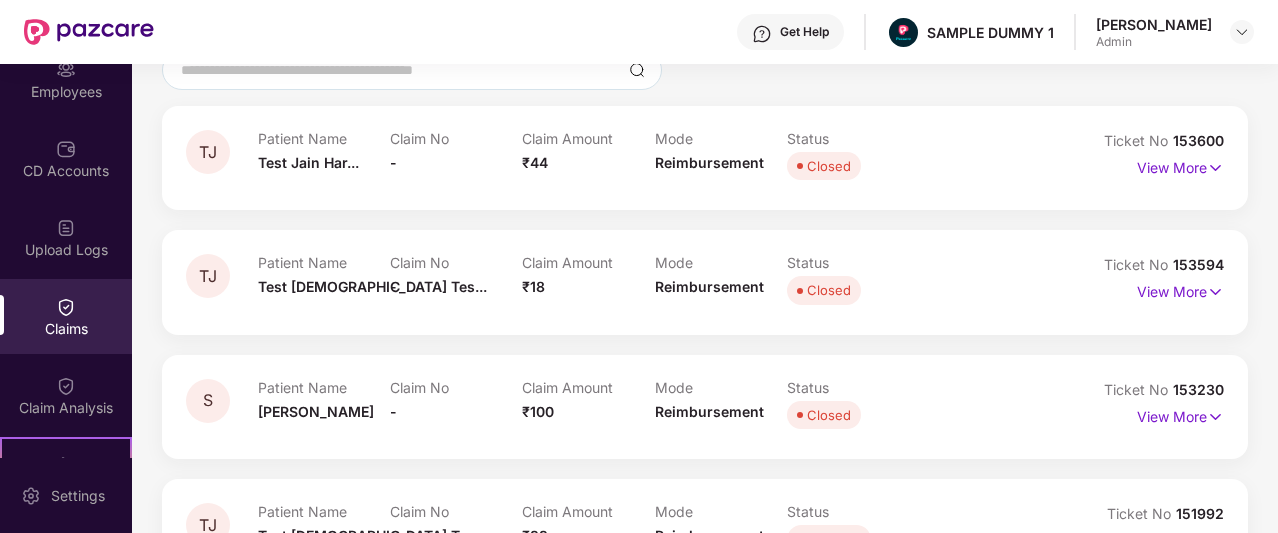 click on "Reimbursement" at bounding box center [709, 162] 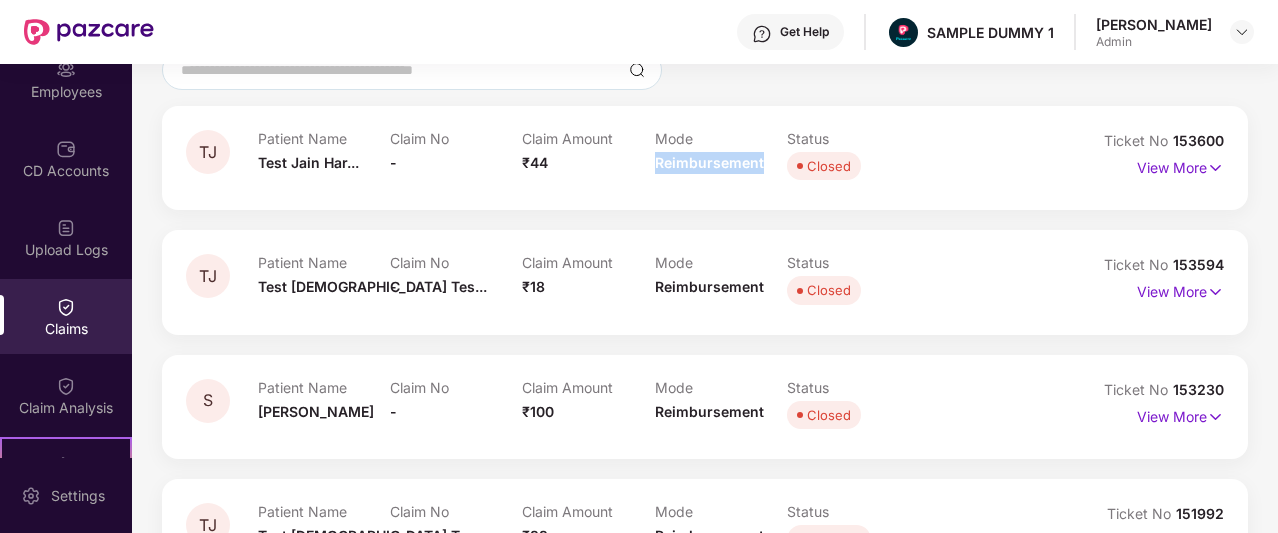 click on "Reimbursement" at bounding box center (709, 162) 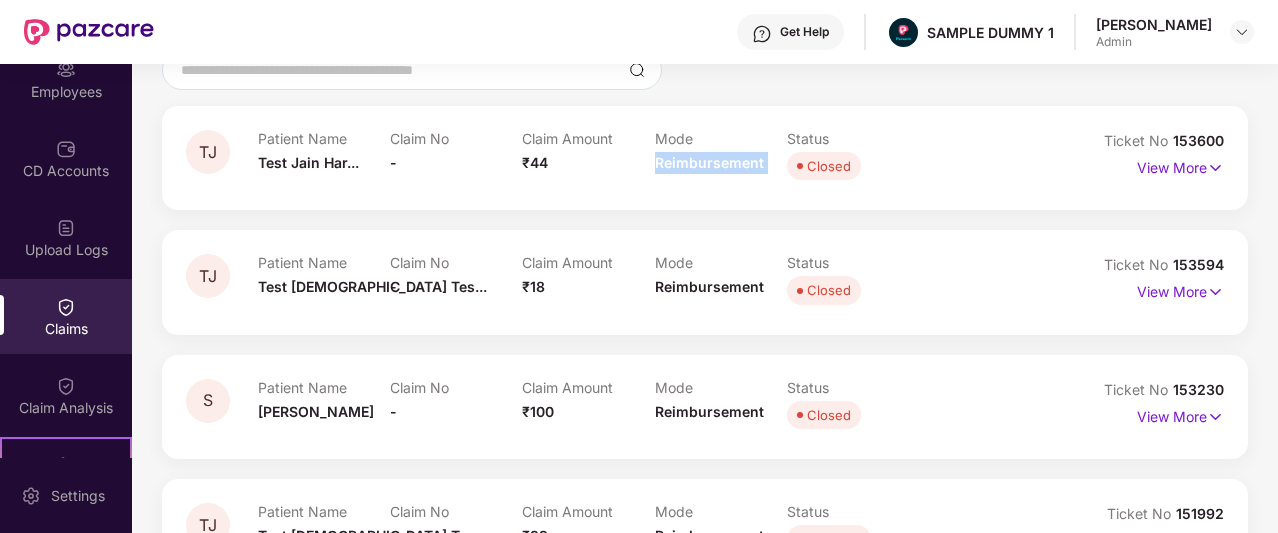 click on "Reimbursement" at bounding box center [709, 162] 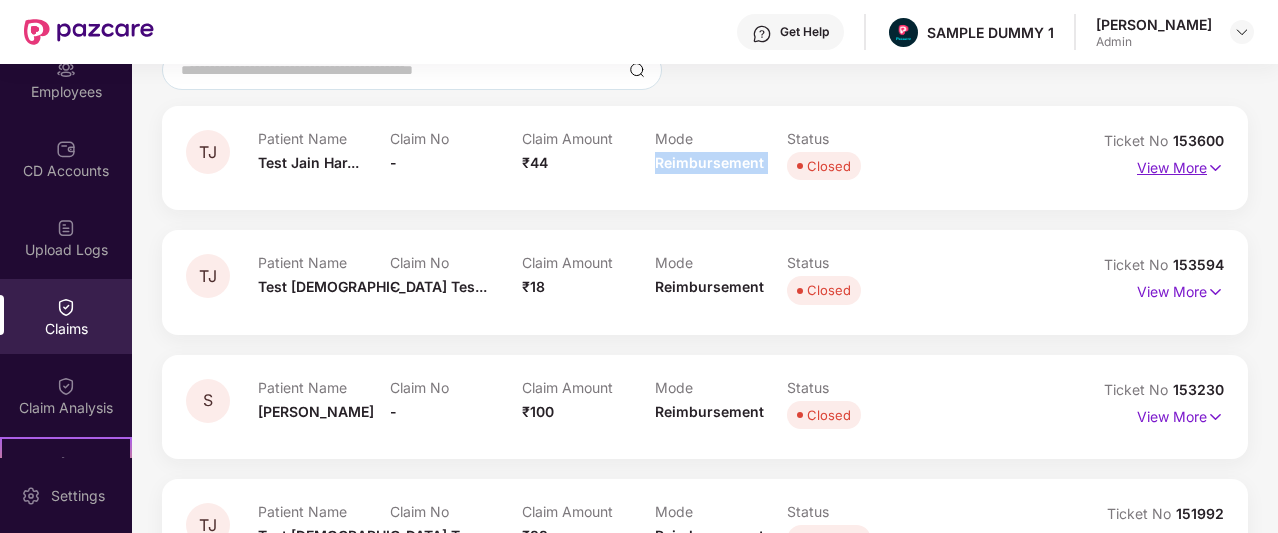 click at bounding box center (1215, 168) 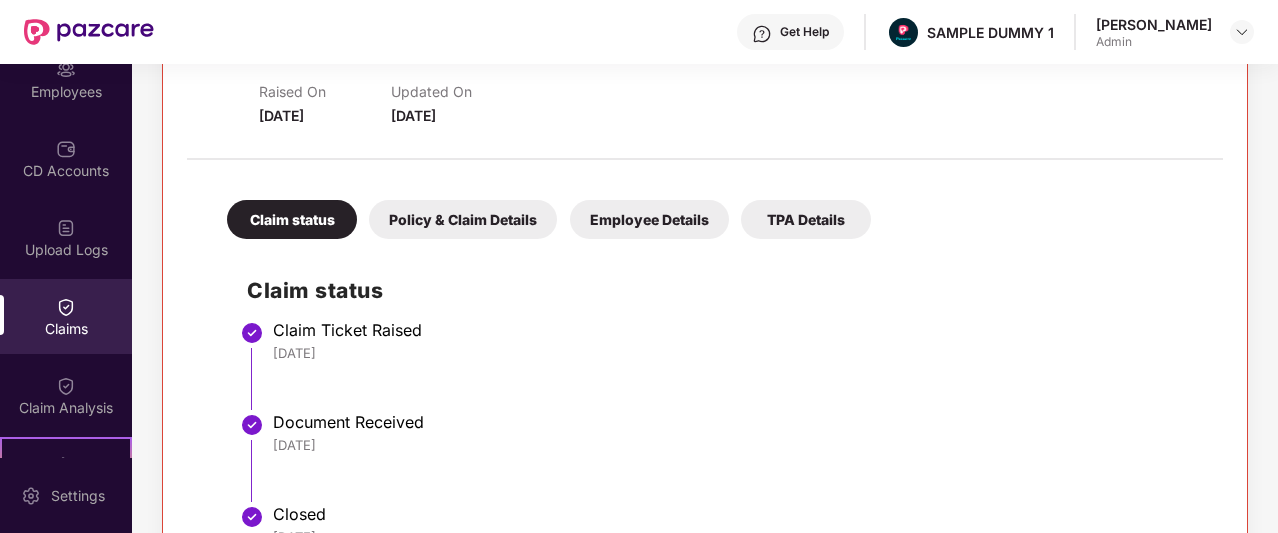 scroll, scrollTop: 183, scrollLeft: 0, axis: vertical 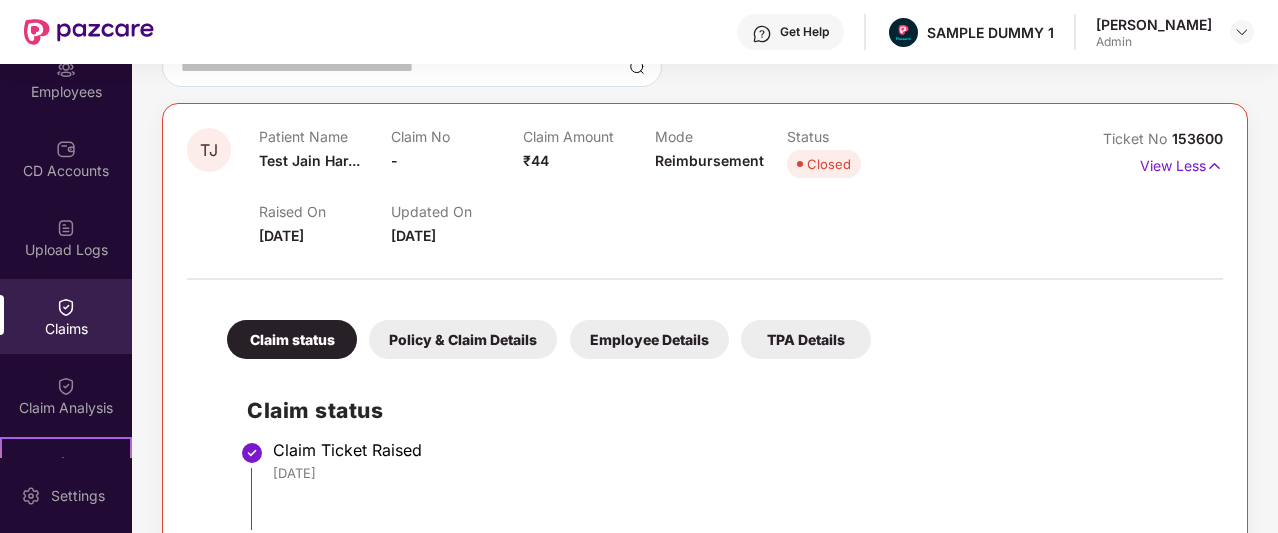 click at bounding box center [705, 269] 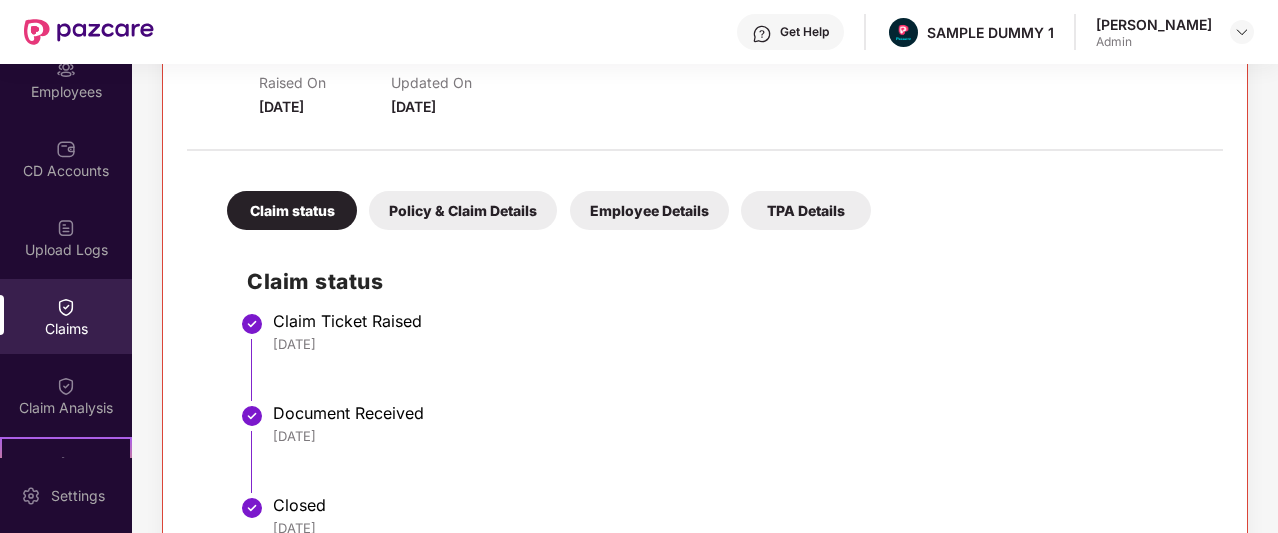 scroll, scrollTop: 313, scrollLeft: 0, axis: vertical 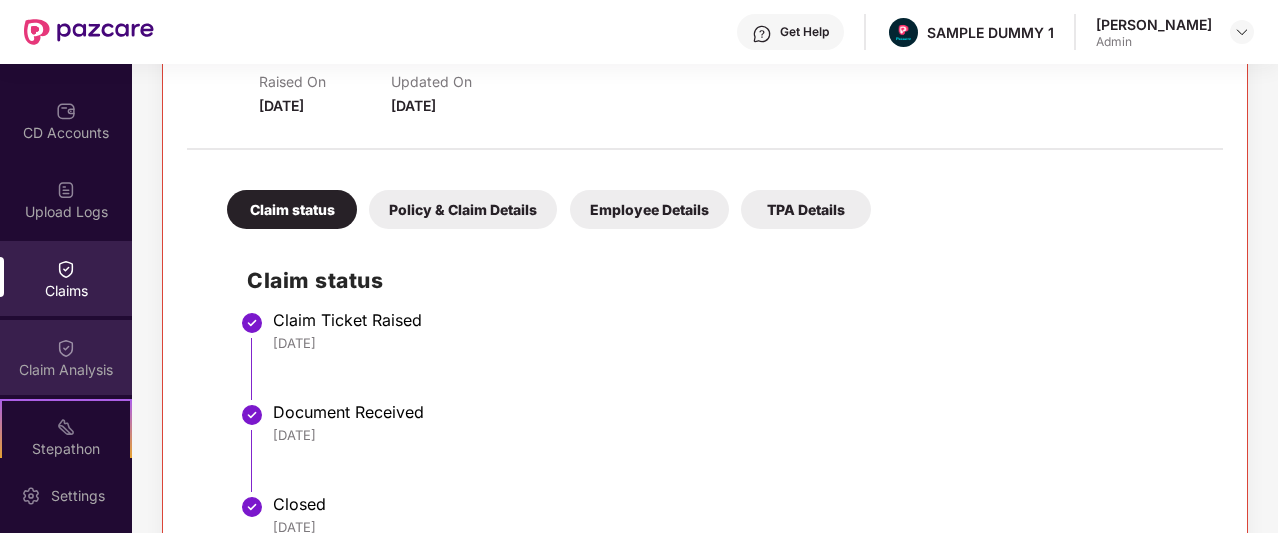 click on "Claim Analysis" at bounding box center (66, 357) 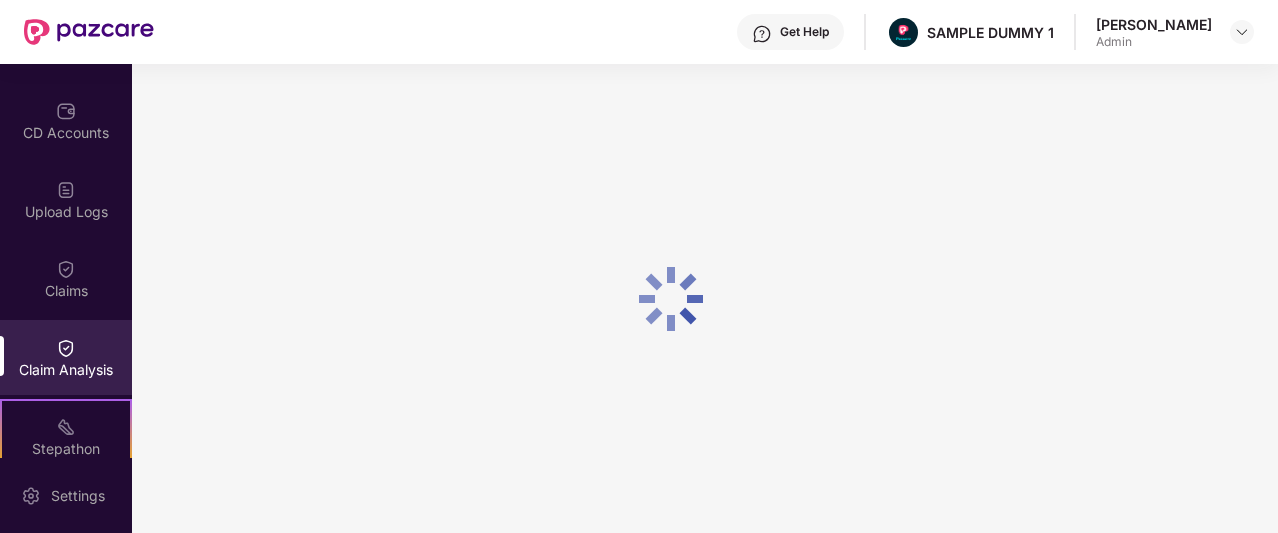 scroll, scrollTop: 0, scrollLeft: 0, axis: both 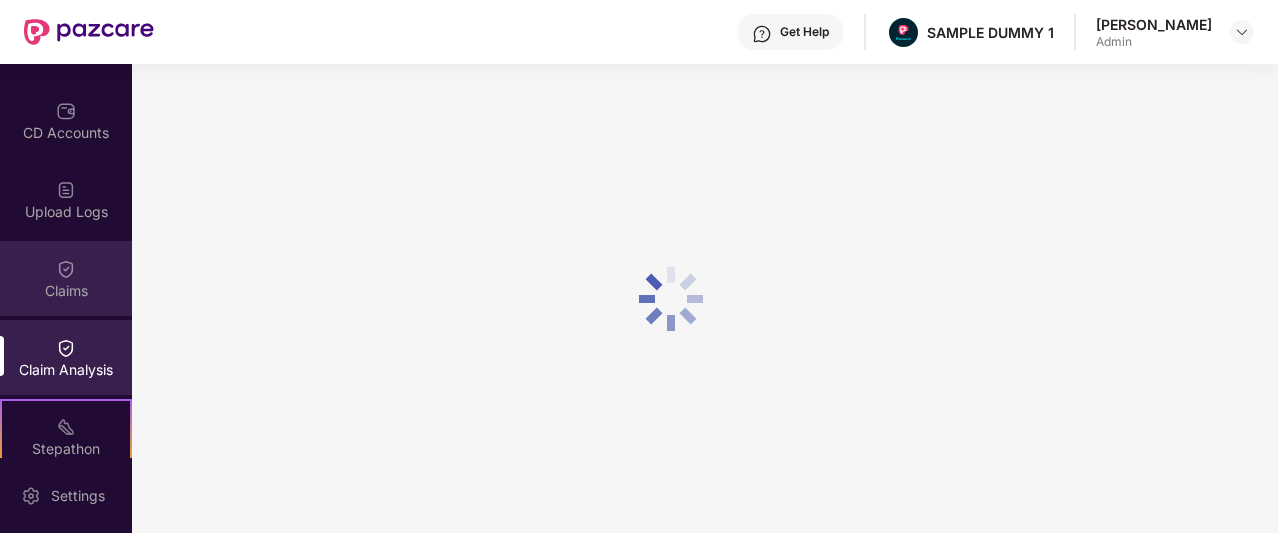 click at bounding box center [66, 269] 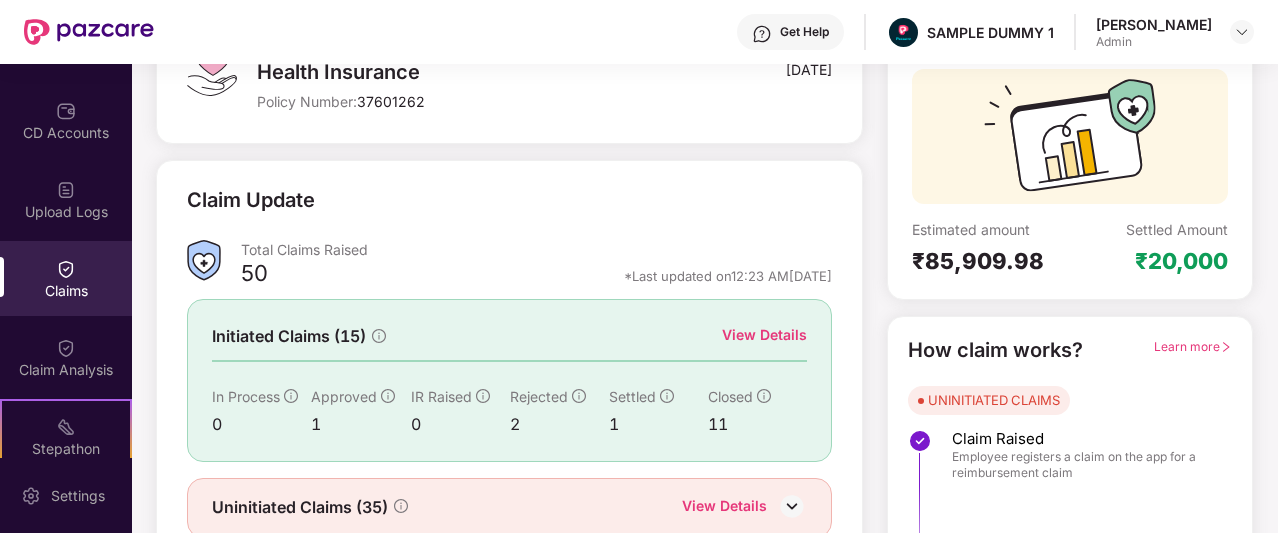 scroll, scrollTop: 0, scrollLeft: 0, axis: both 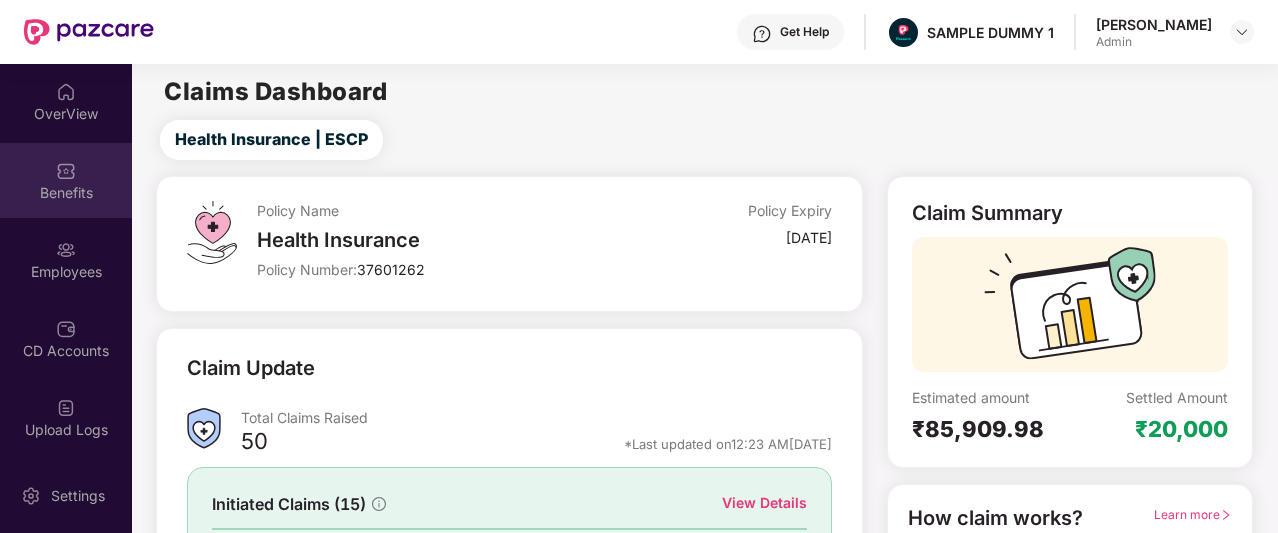 click on "Benefits" at bounding box center [66, 180] 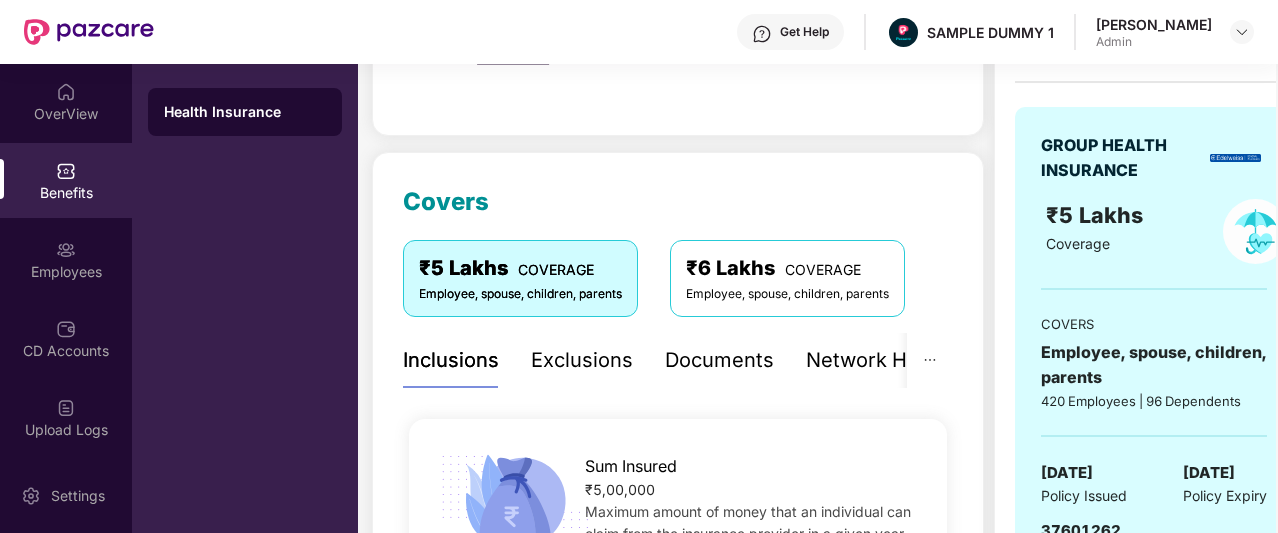 scroll, scrollTop: 296, scrollLeft: 0, axis: vertical 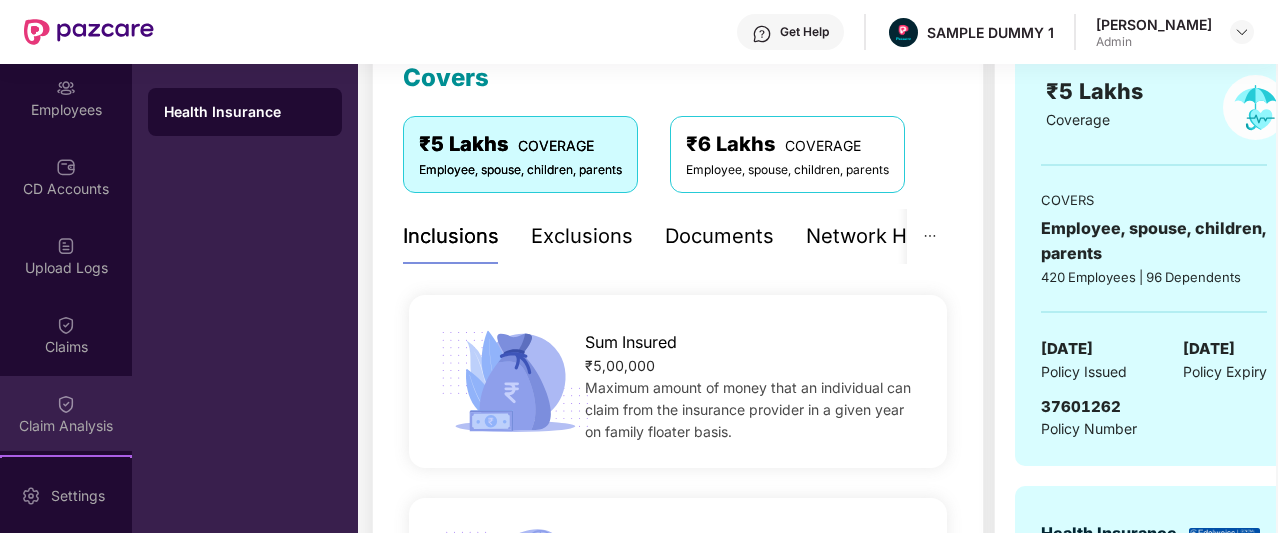 click on "Claim Analysis" at bounding box center (66, 413) 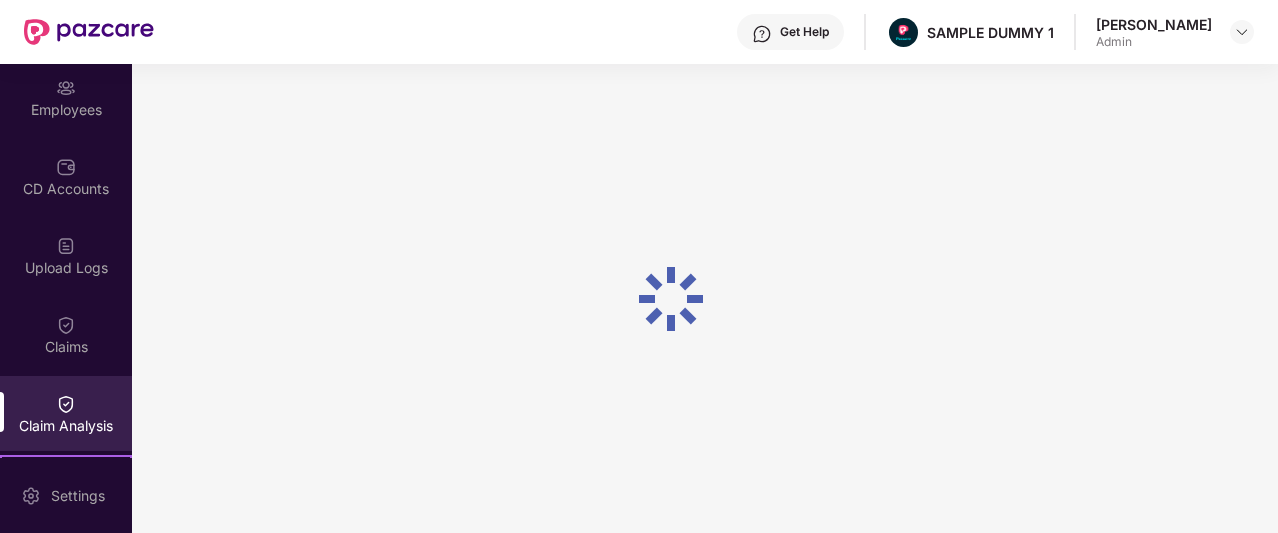 scroll, scrollTop: 0, scrollLeft: 0, axis: both 